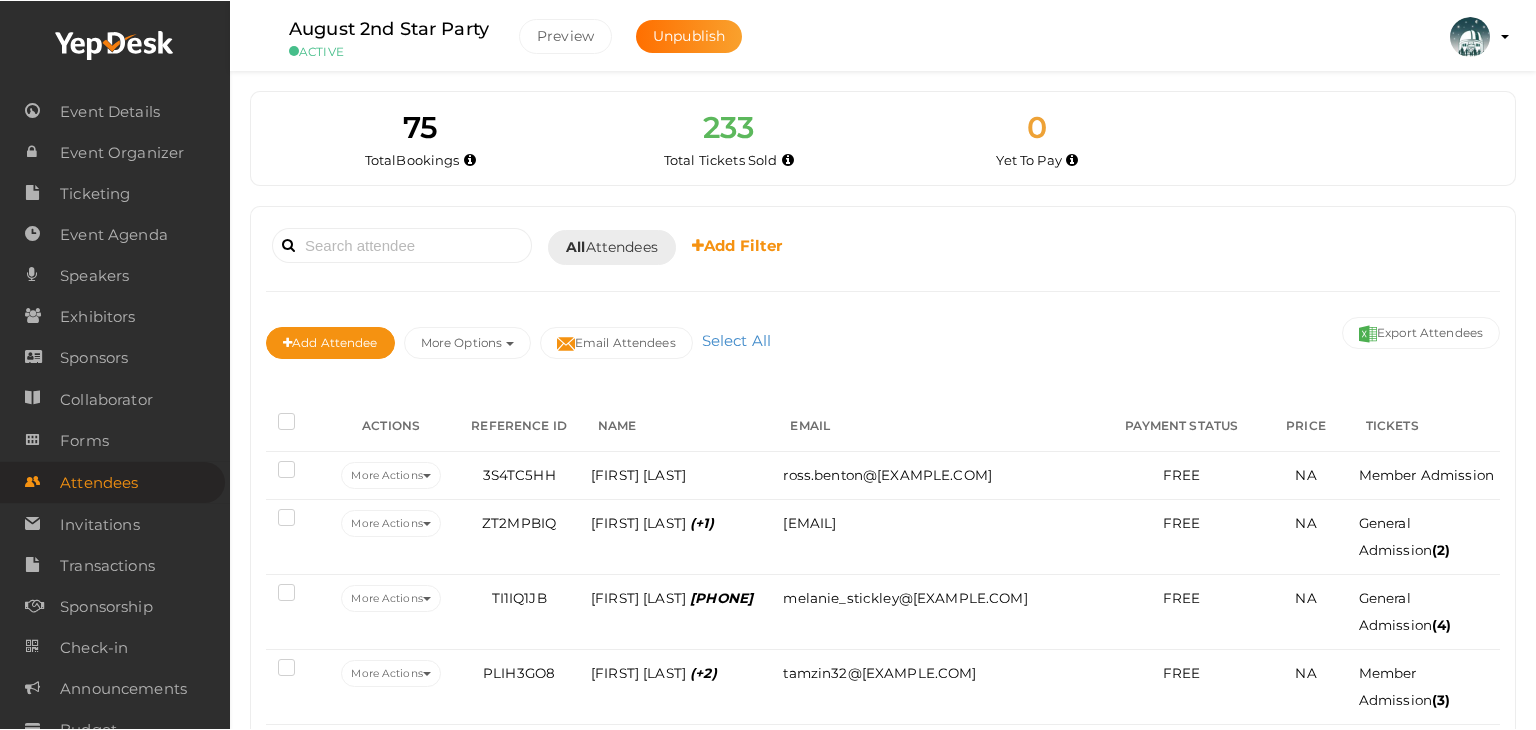 scroll, scrollTop: 0, scrollLeft: 0, axis: both 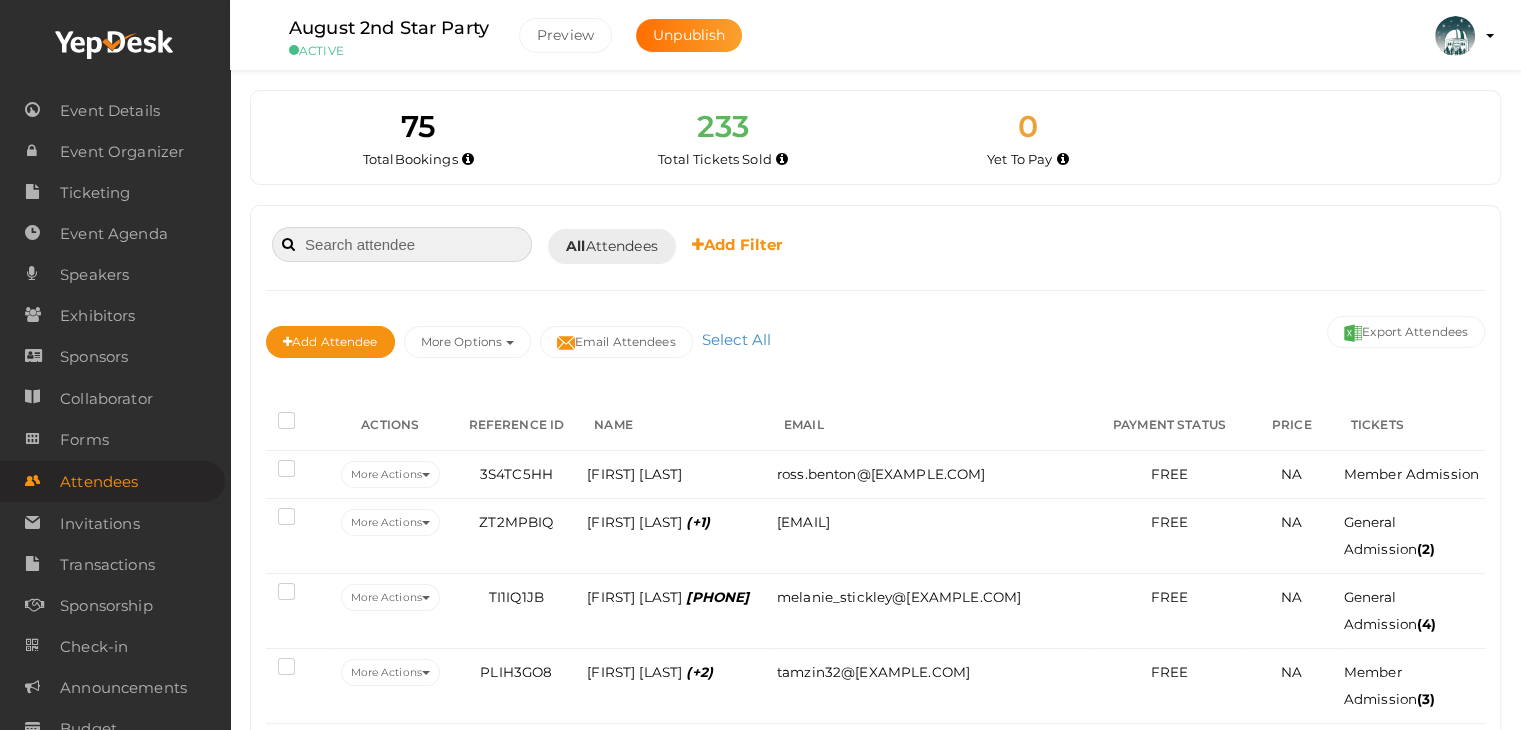 click at bounding box center [402, 244] 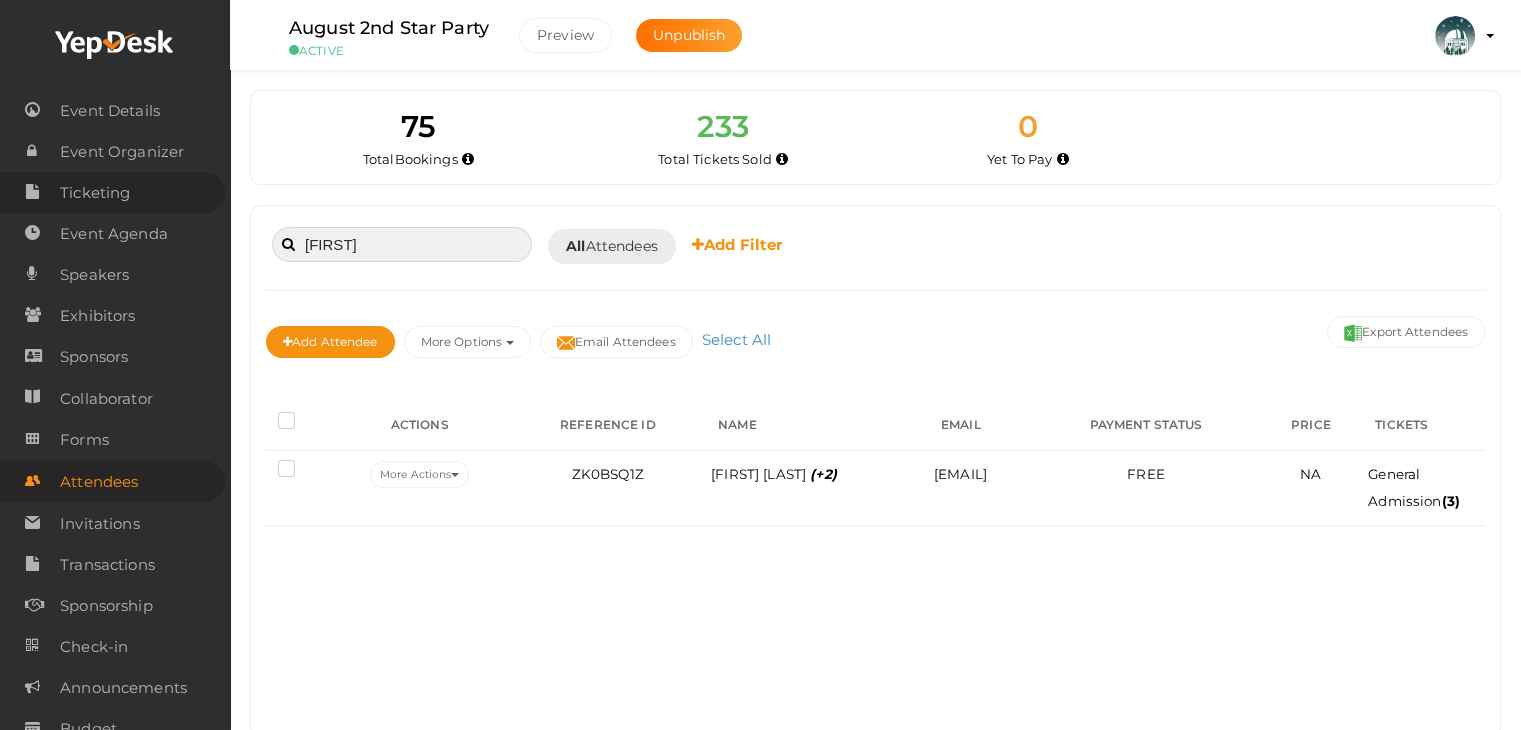 type on "[FIRST]" 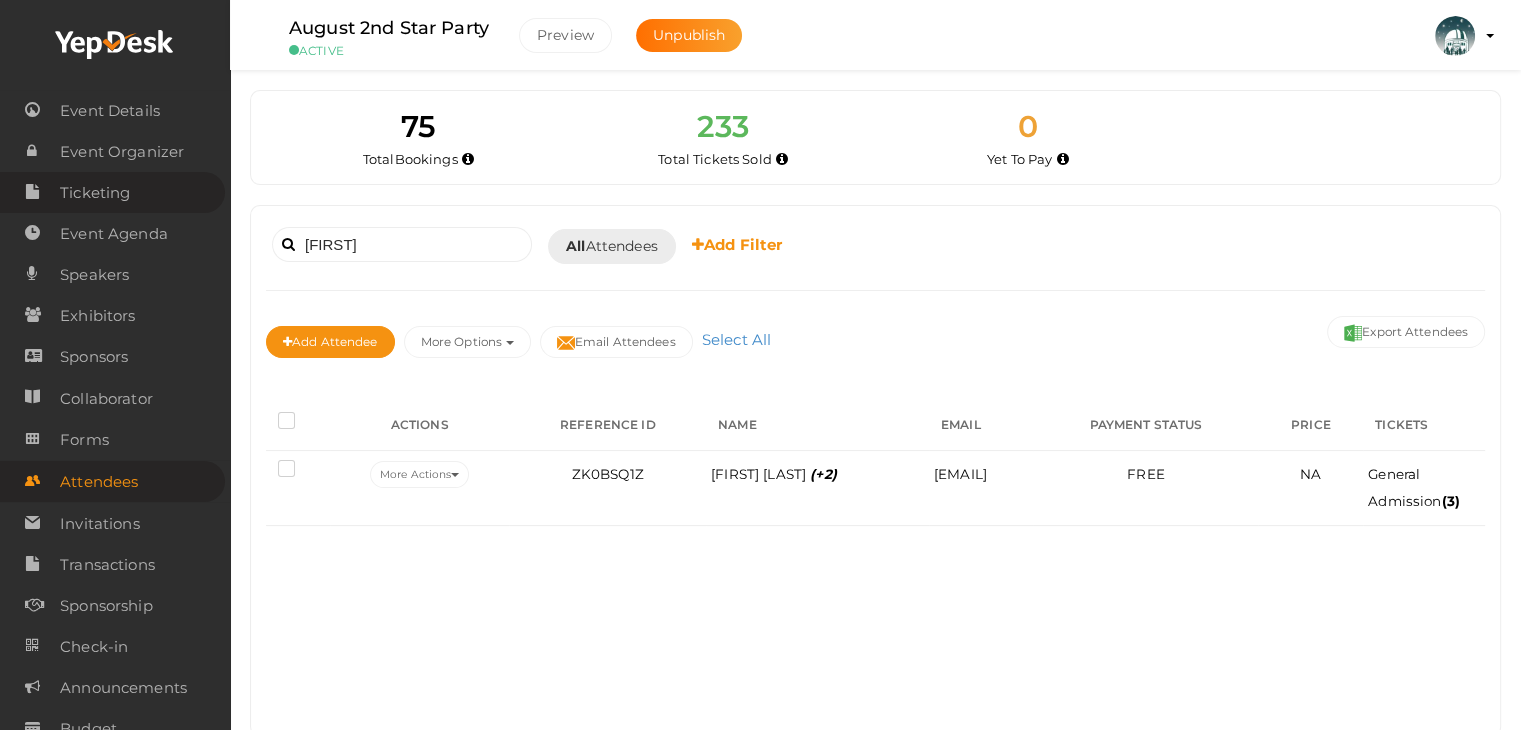 click on "Ticketing" at bounding box center (95, 193) 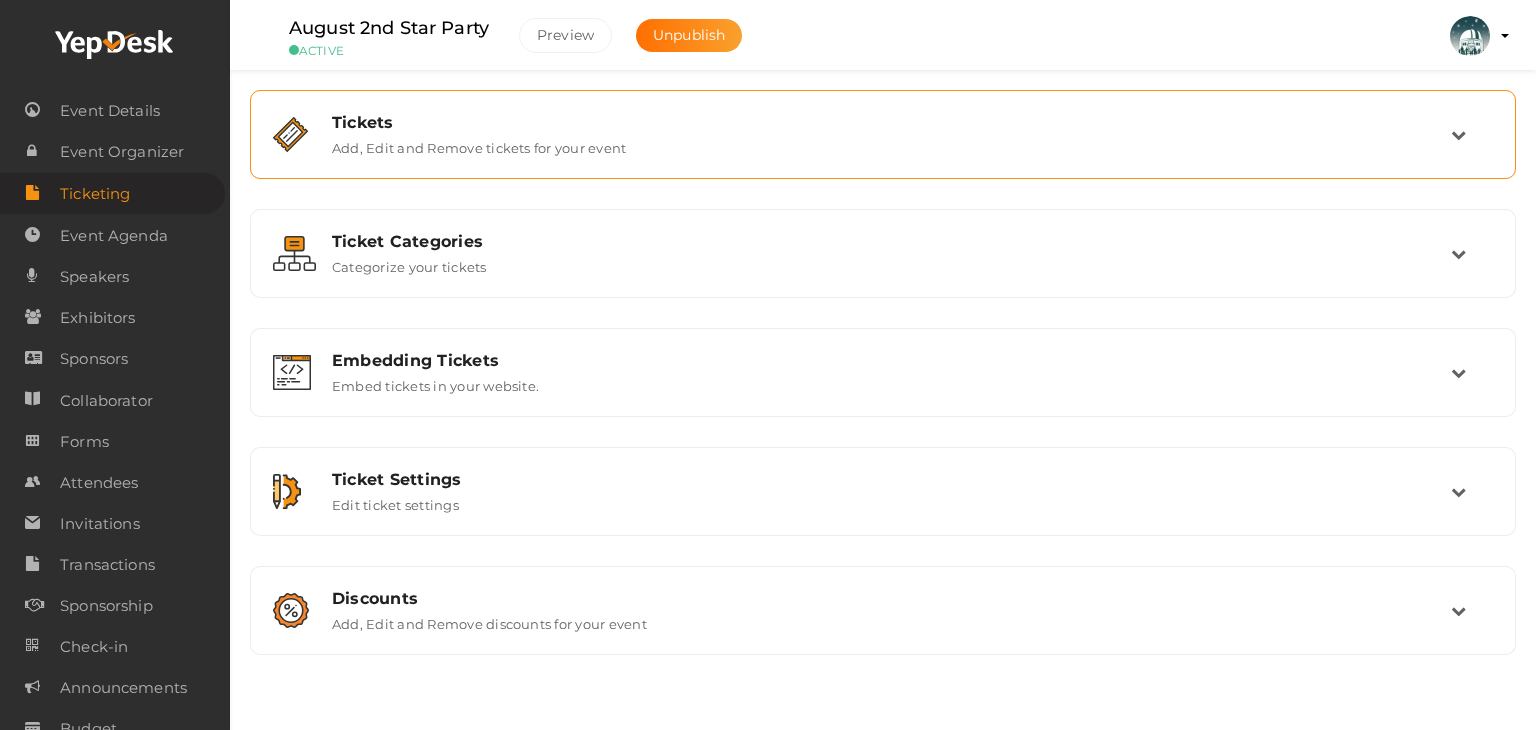 click on "Add, Edit and Remove tickets for your
event" at bounding box center [479, 144] 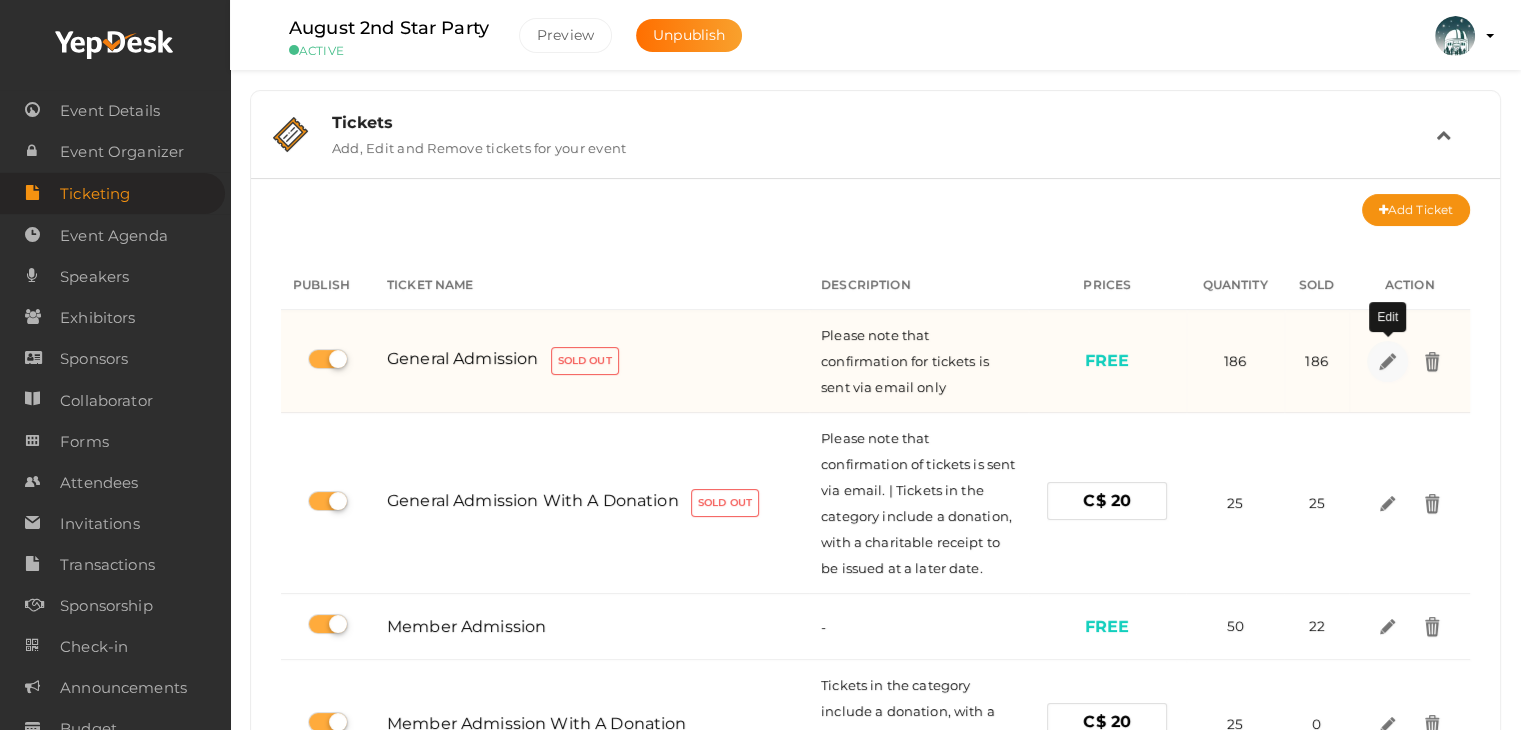 click at bounding box center (1386, 360) 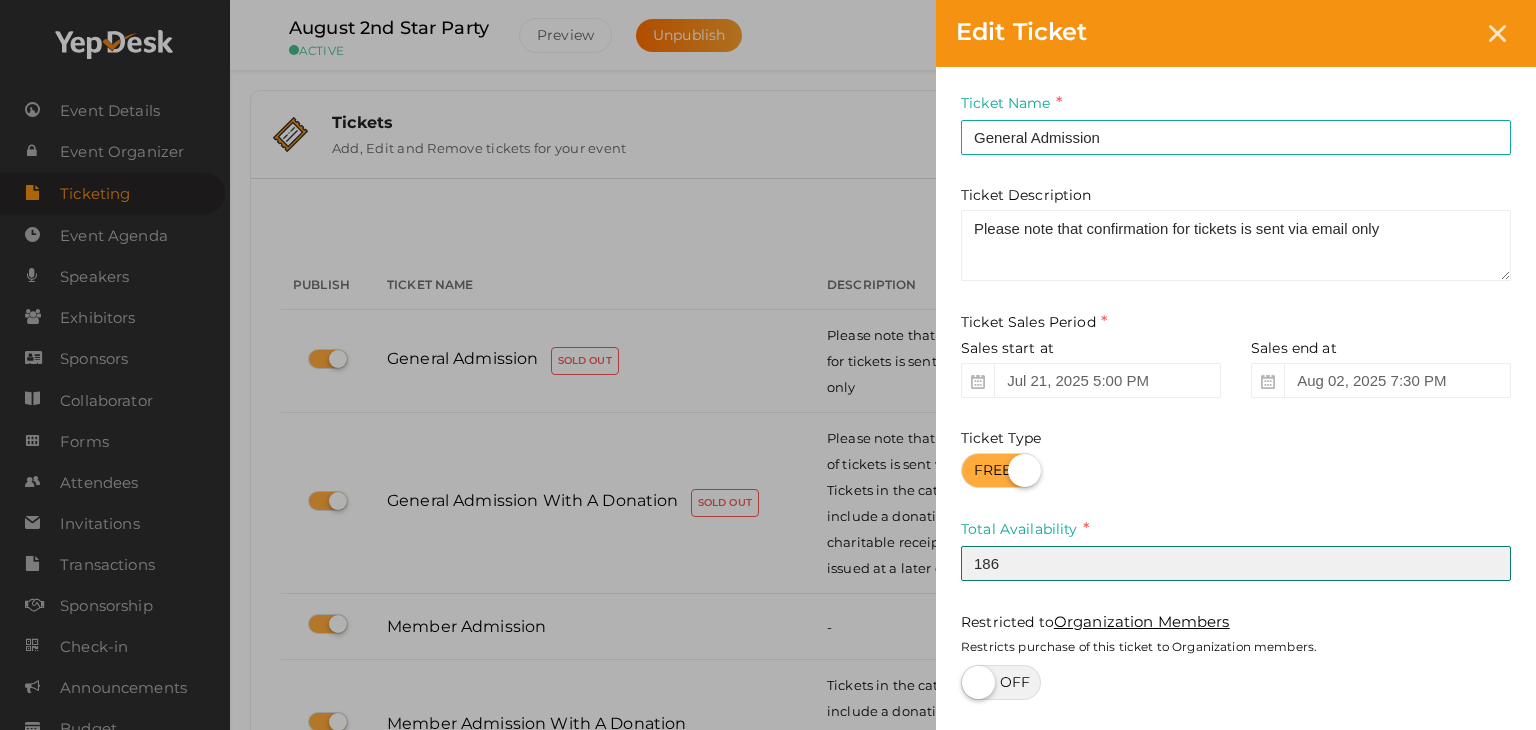 click on "186" at bounding box center [1236, 563] 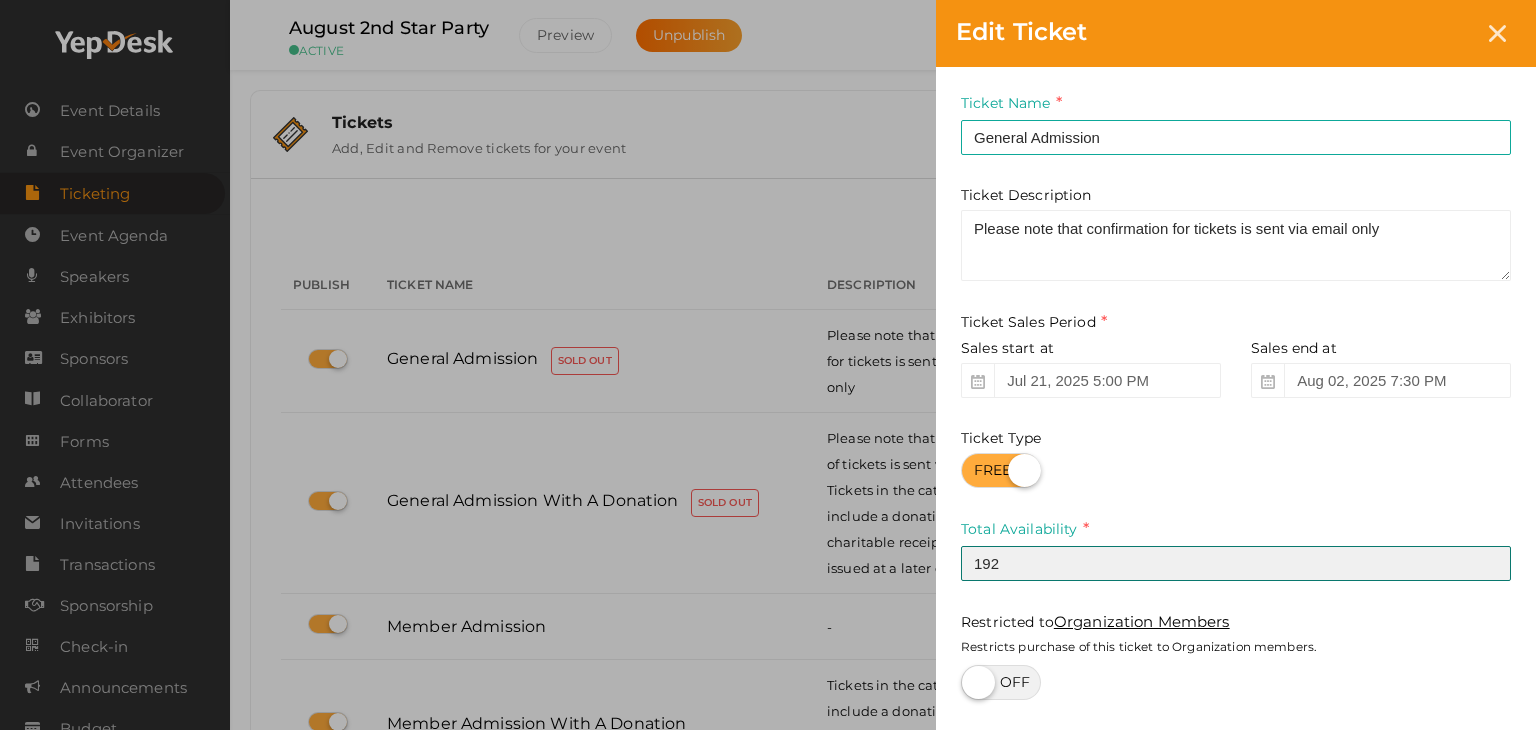 type on "192" 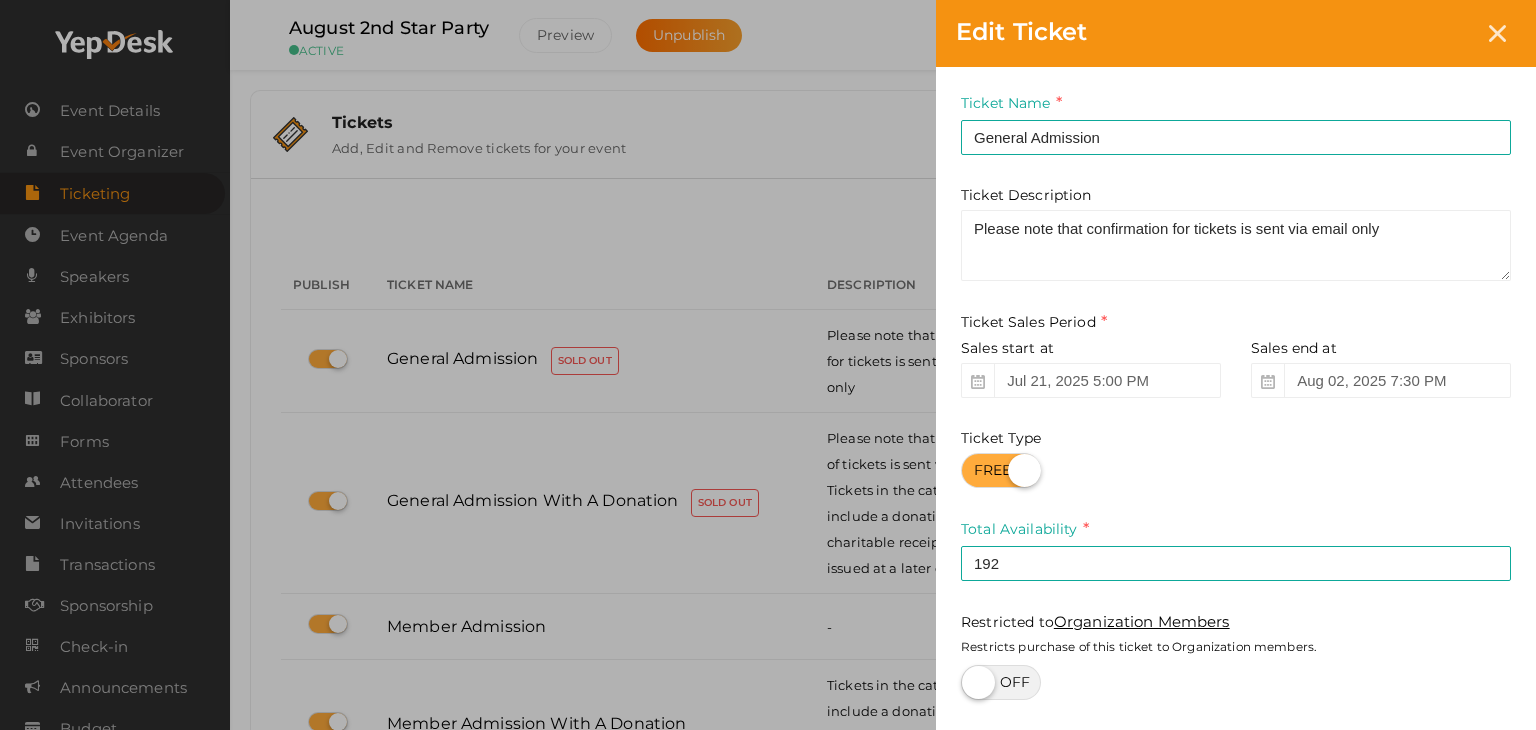 scroll, scrollTop: 162, scrollLeft: 0, axis: vertical 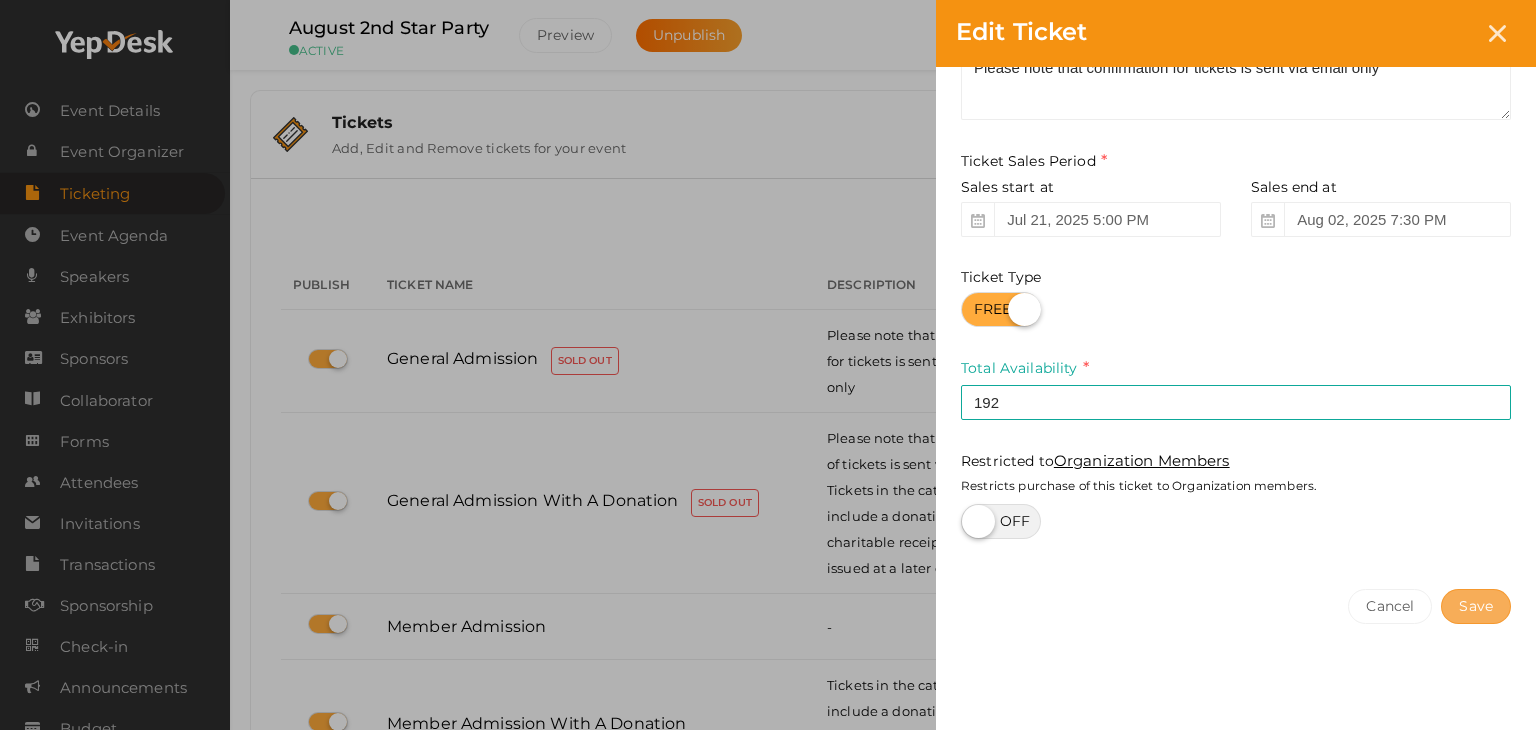 click on "Save" at bounding box center [1476, 606] 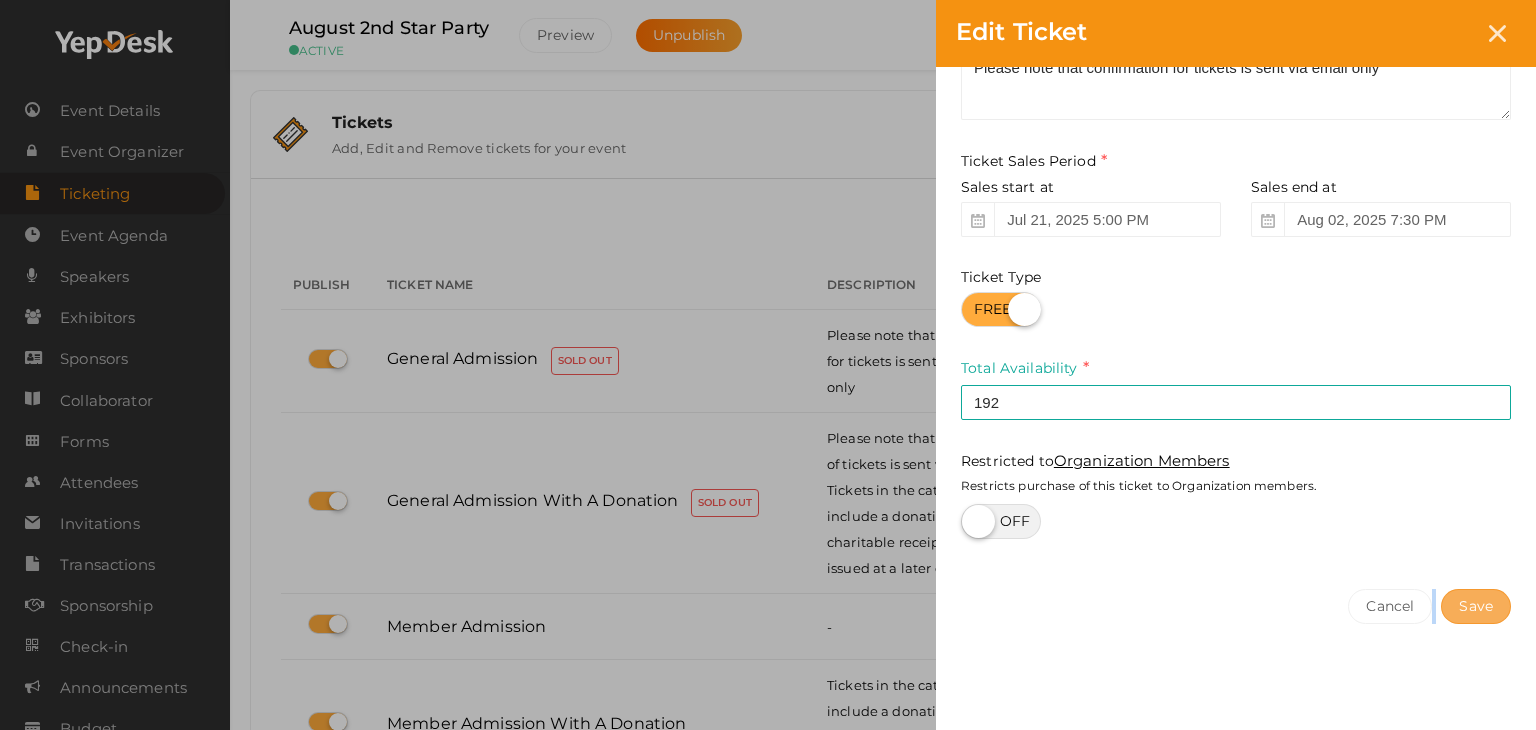 click on "Cancel
Save" at bounding box center (1236, 646) 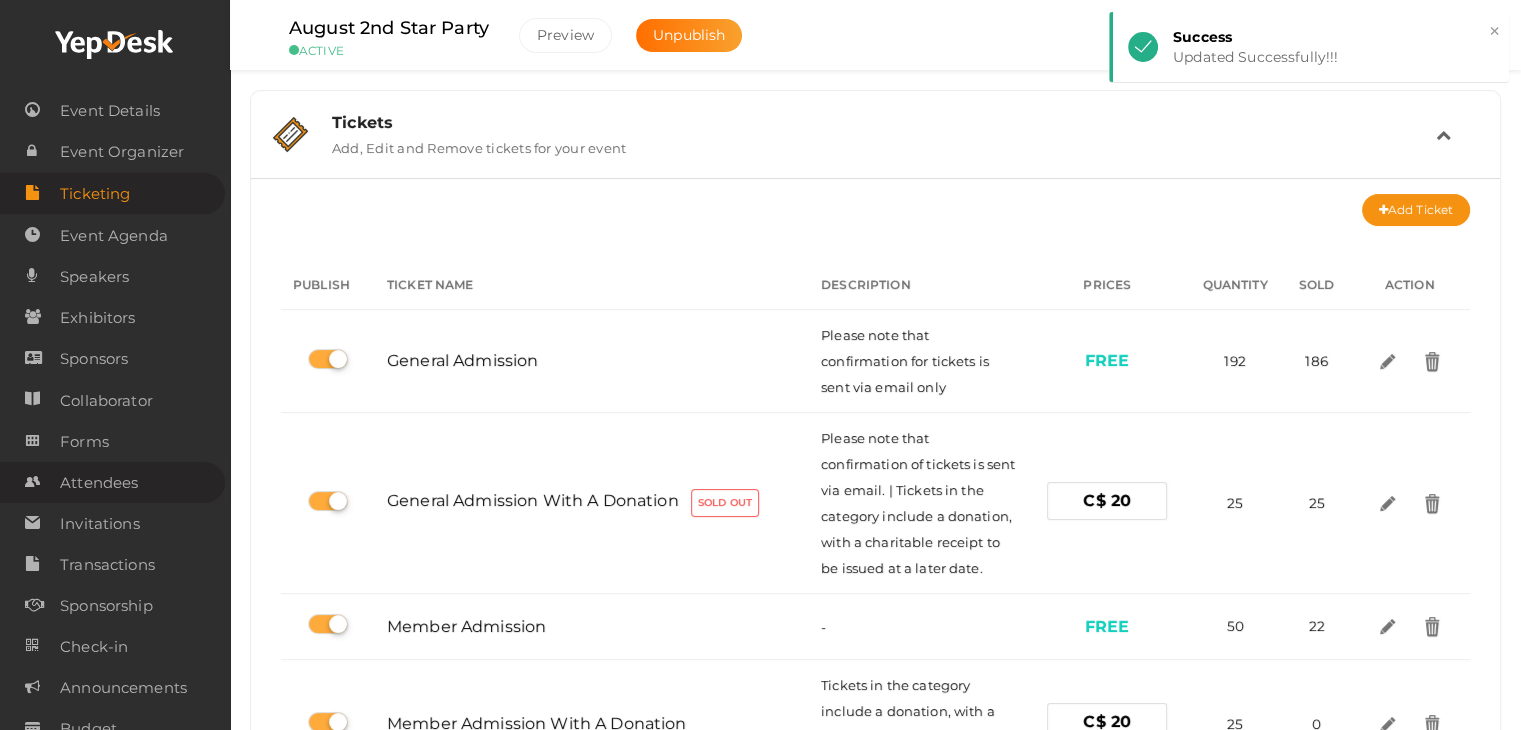 click on "Attendees" at bounding box center [99, 483] 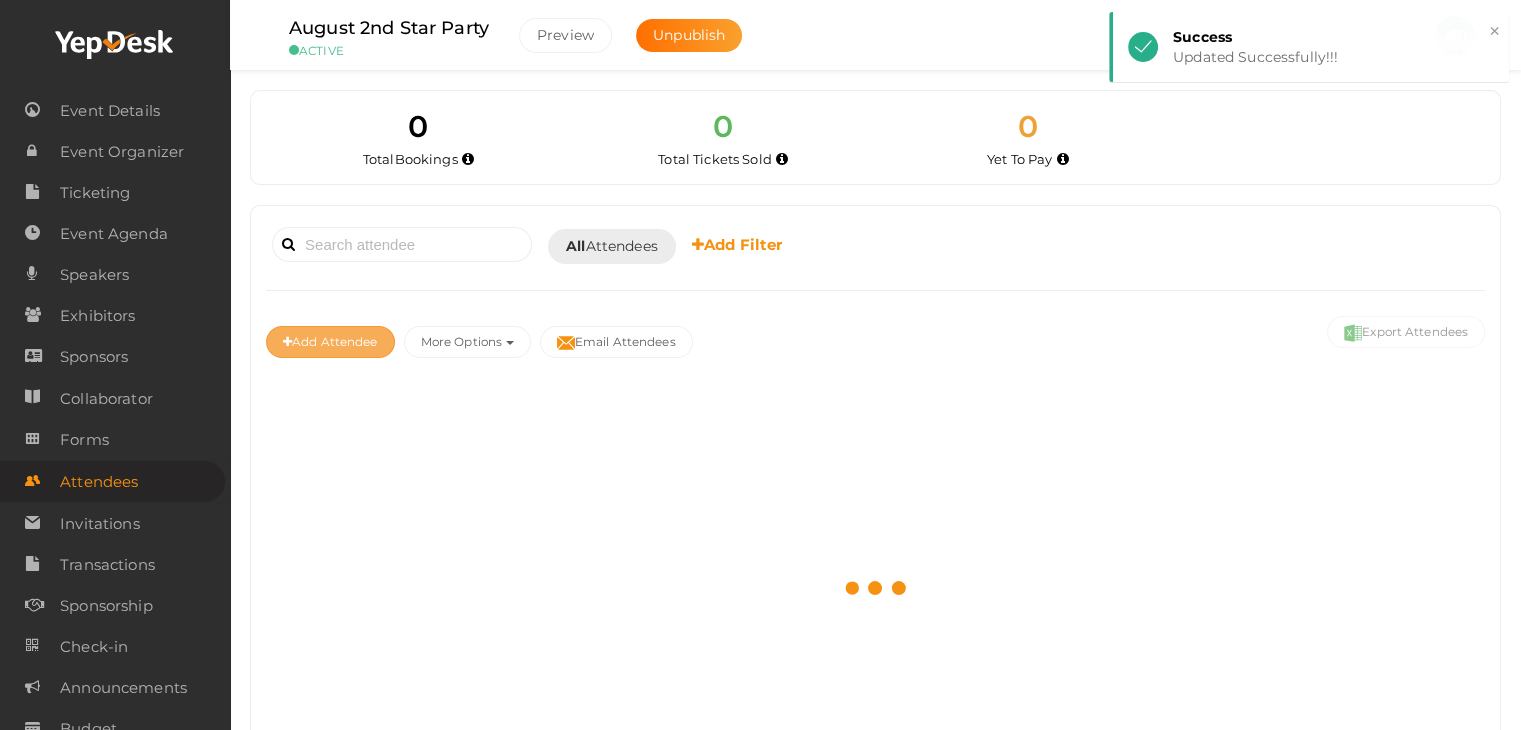 click on "Add Attendee" at bounding box center [330, 342] 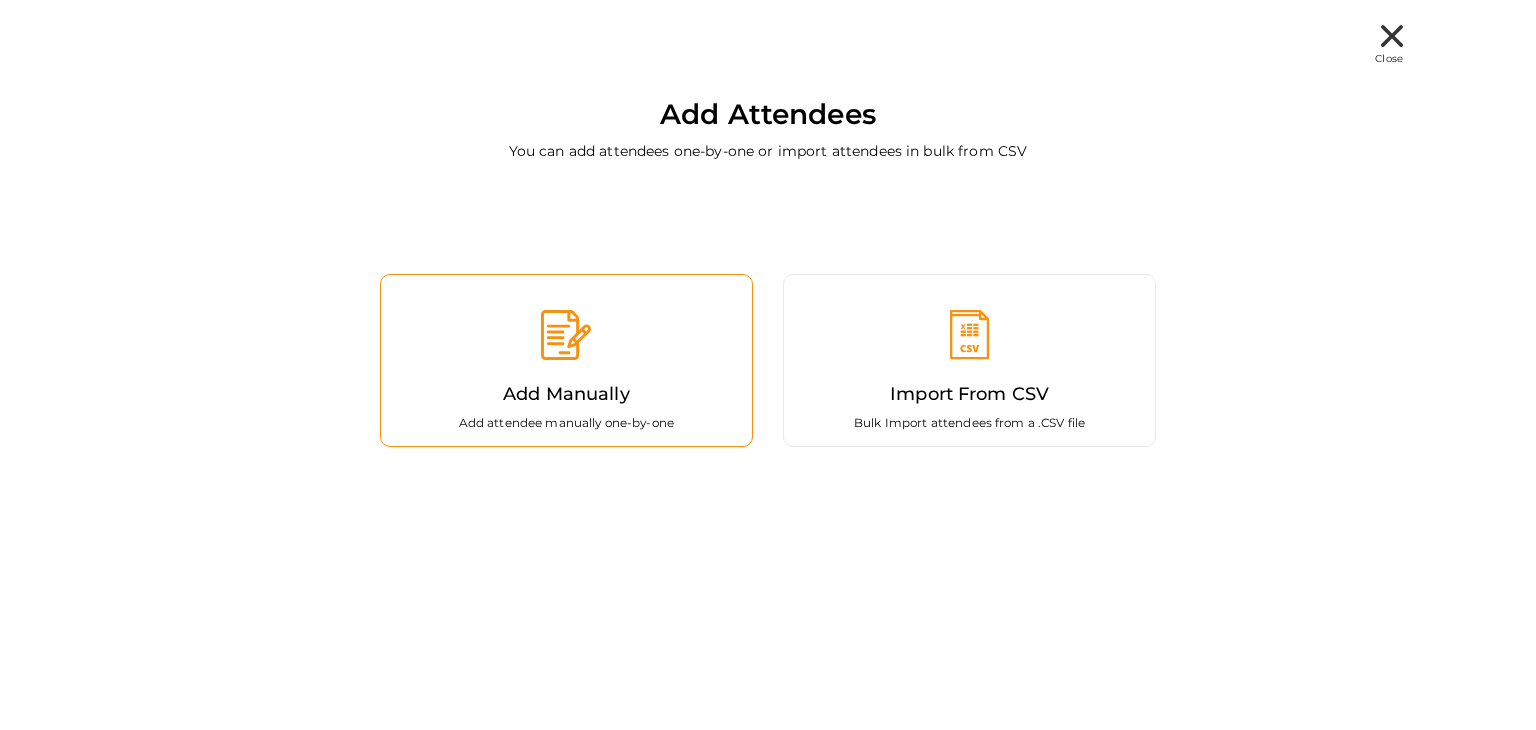 click on "Add Manually
Add attendee manually one-by-one" at bounding box center (566, 360) 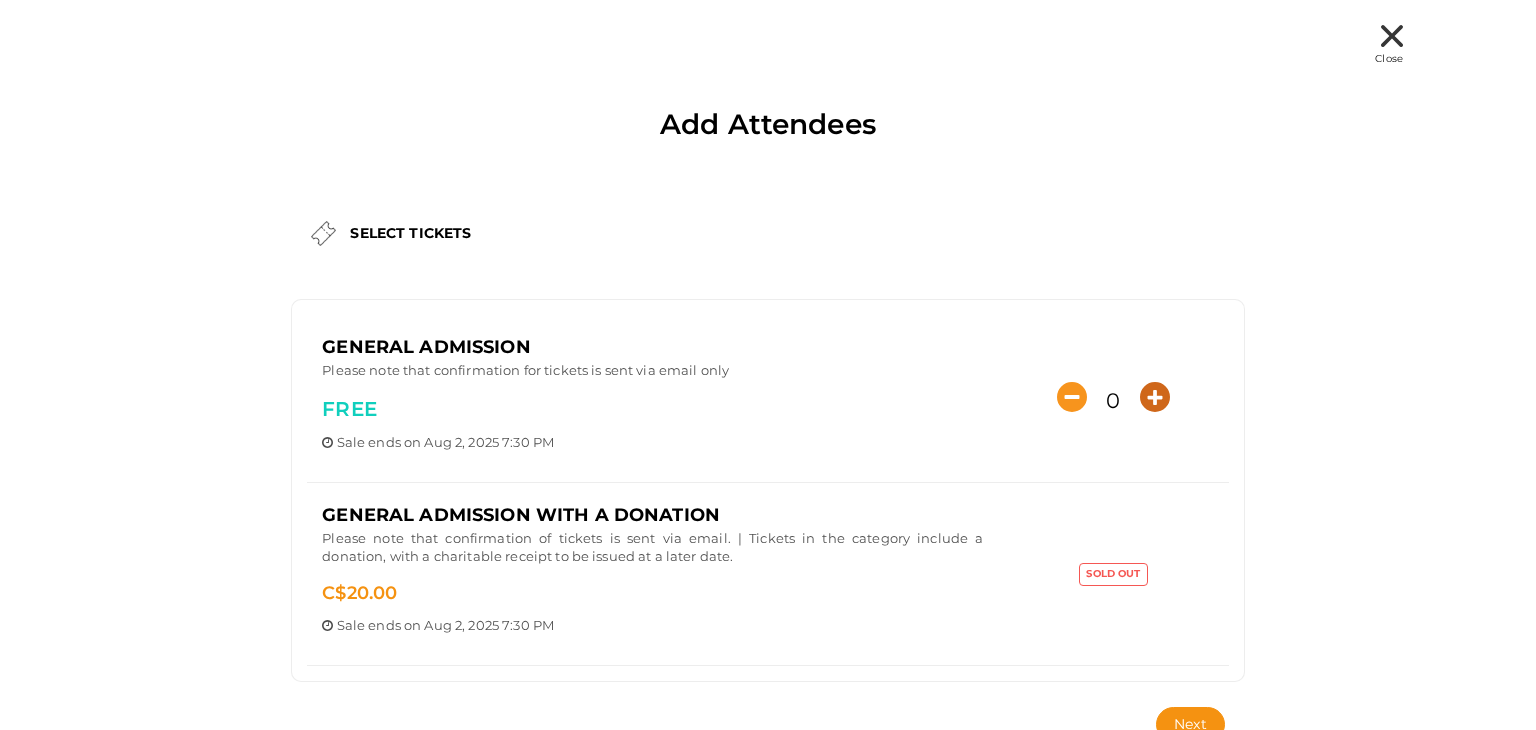 click at bounding box center [1155, 397] 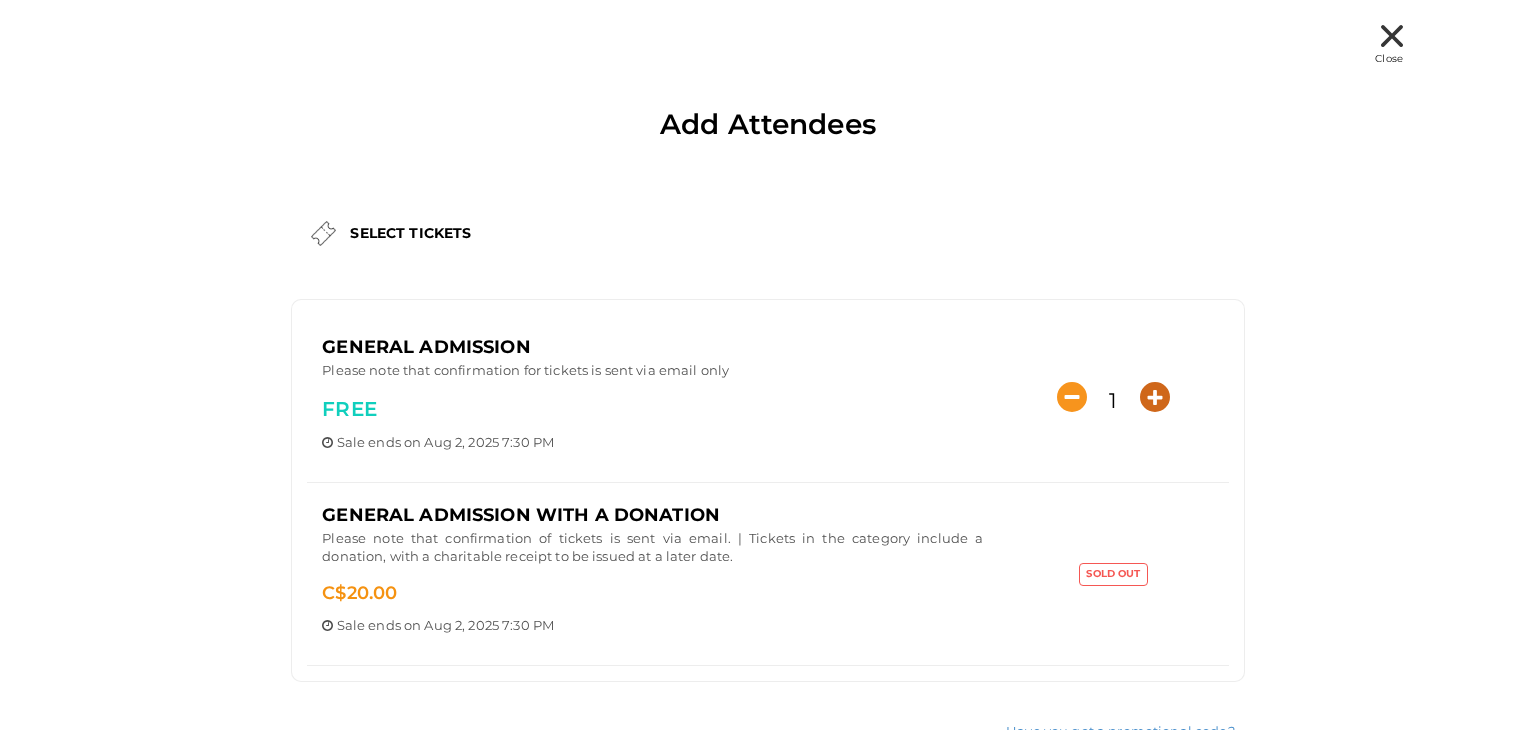 click at bounding box center [1155, 397] 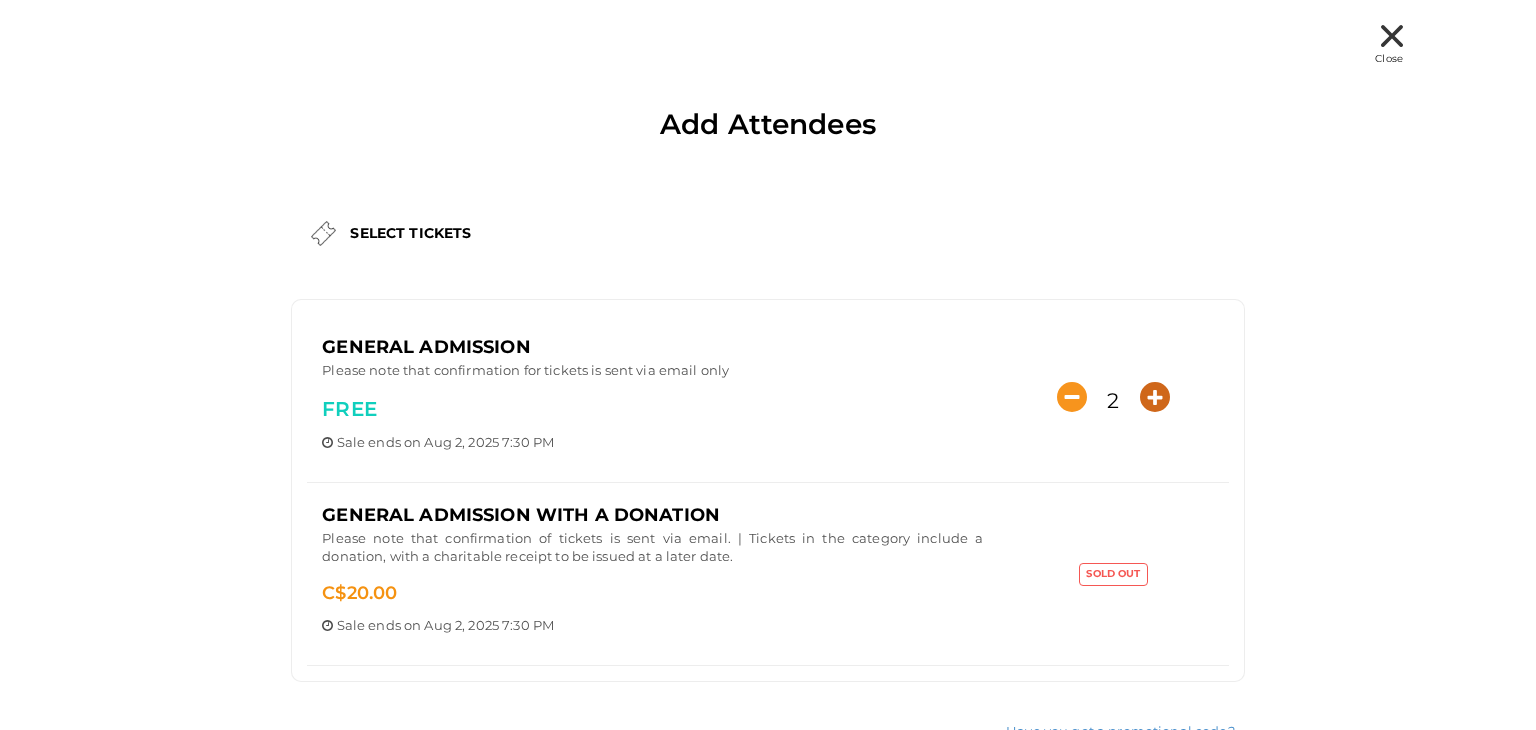 click at bounding box center (1155, 397) 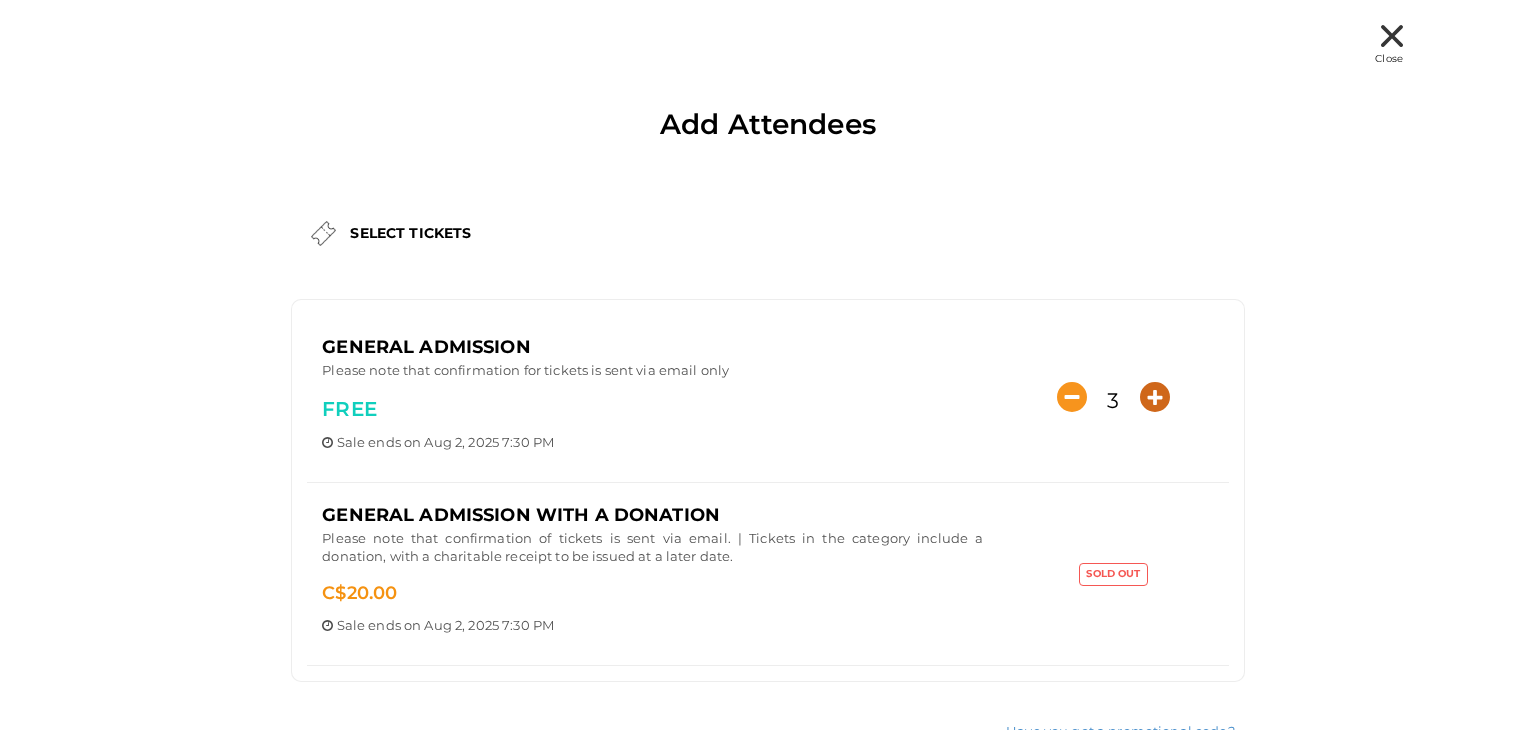click at bounding box center [1155, 397] 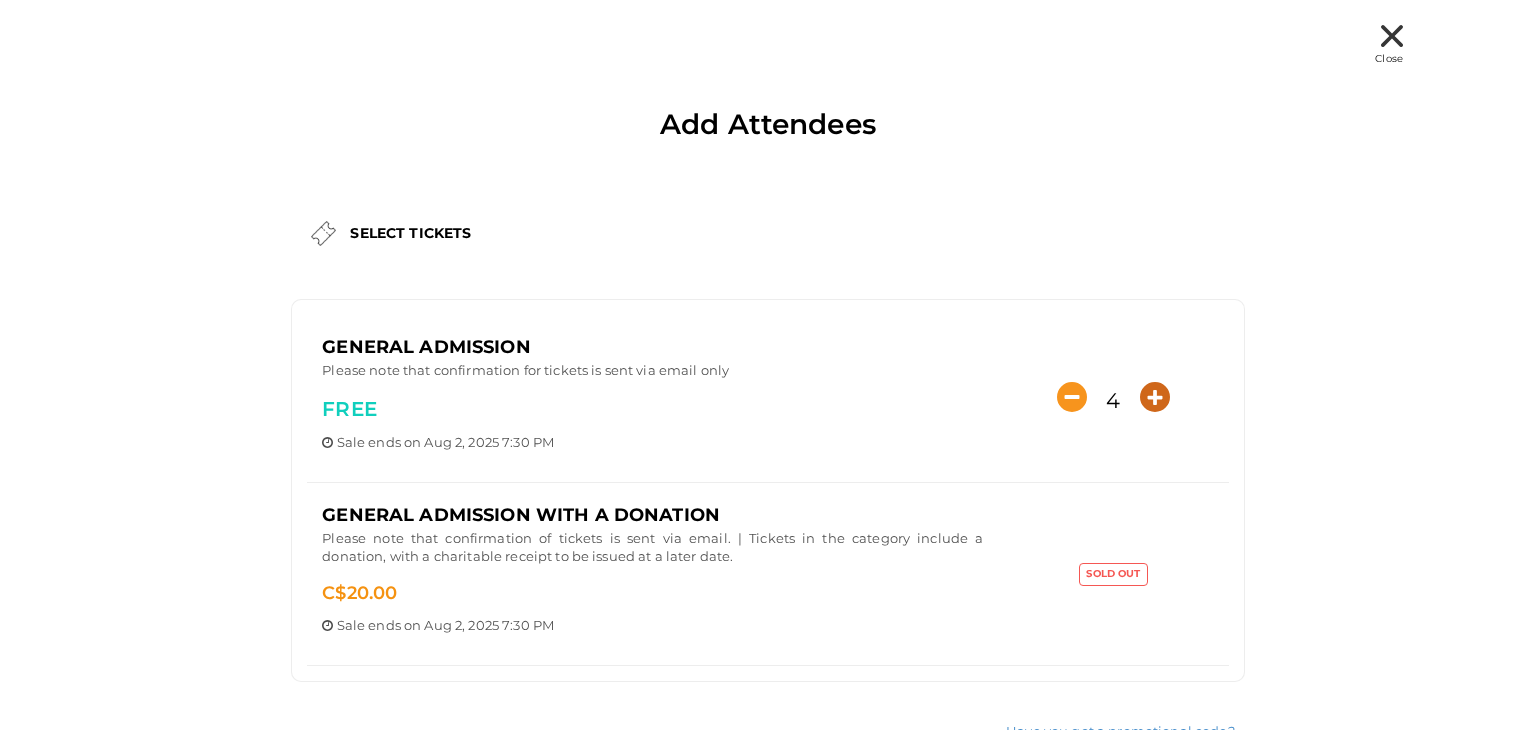 click at bounding box center (1155, 397) 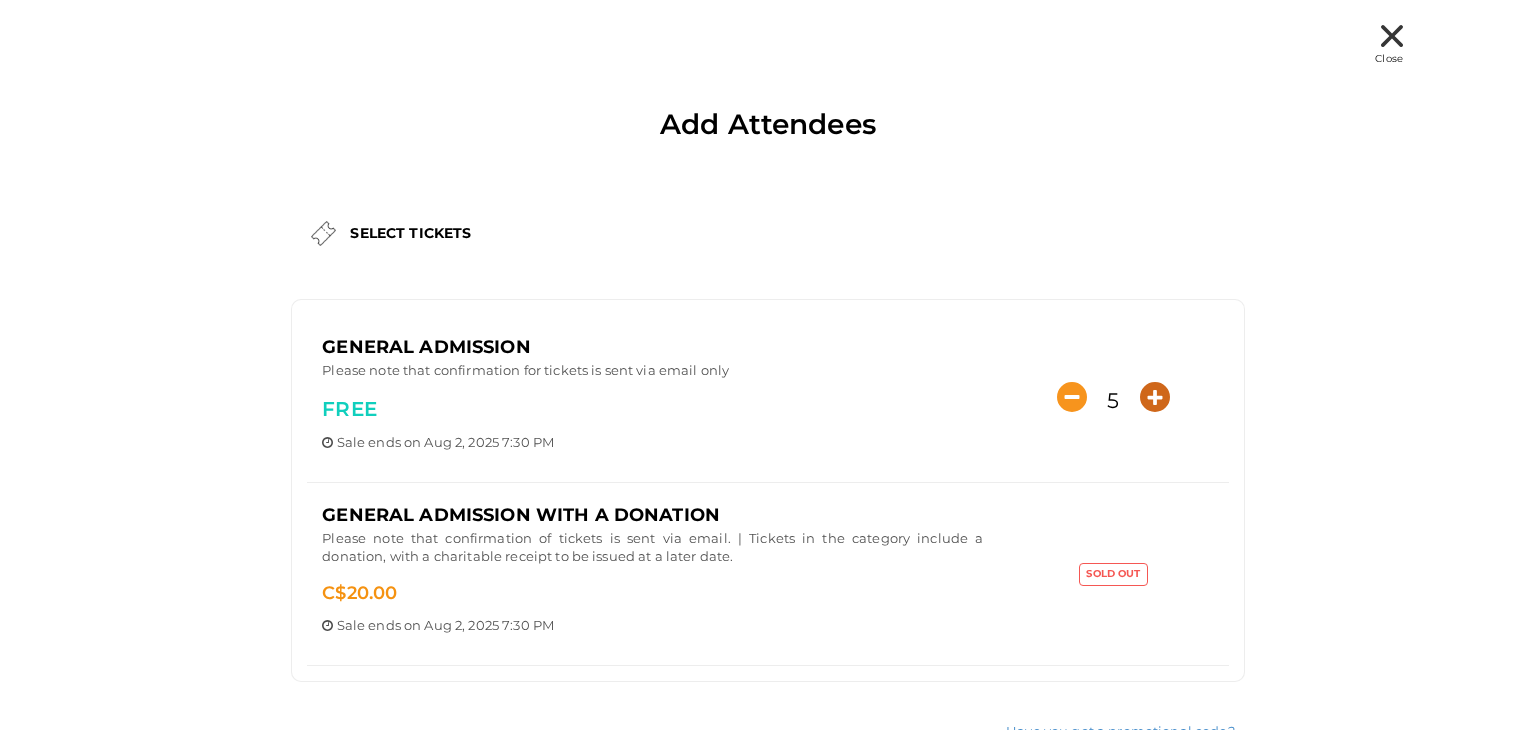 click at bounding box center (1155, 397) 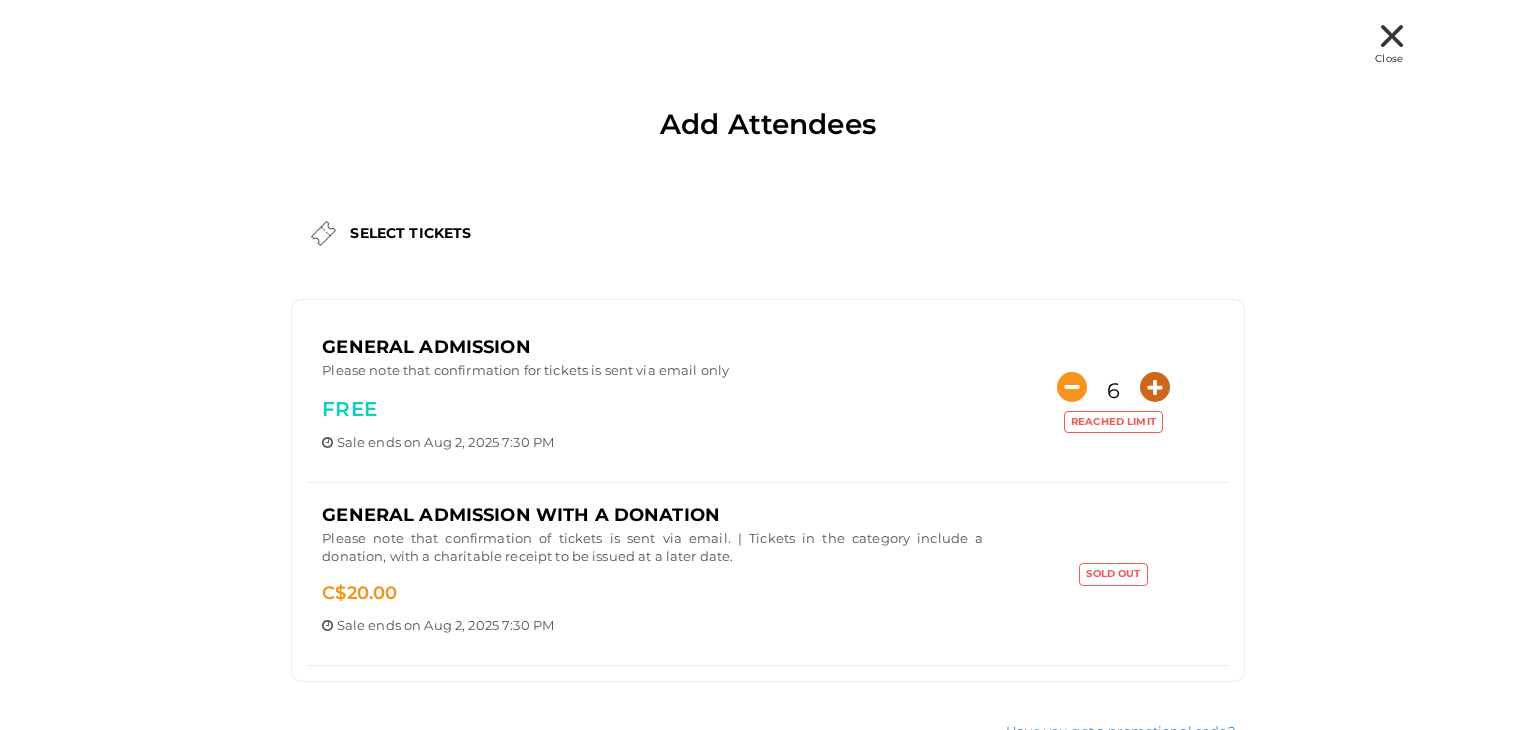 scroll, scrollTop: 173, scrollLeft: 0, axis: vertical 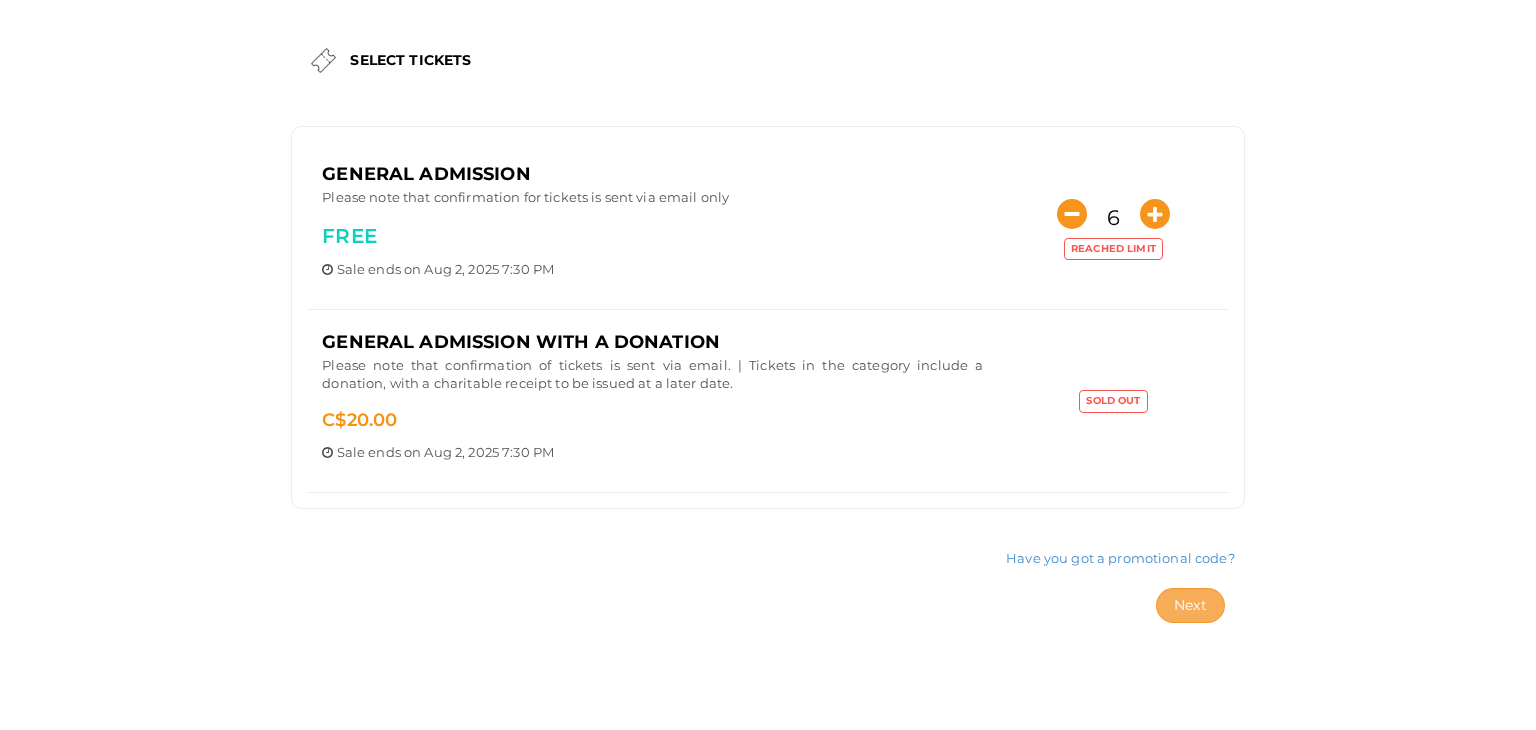 click on "Next" at bounding box center [1190, 605] 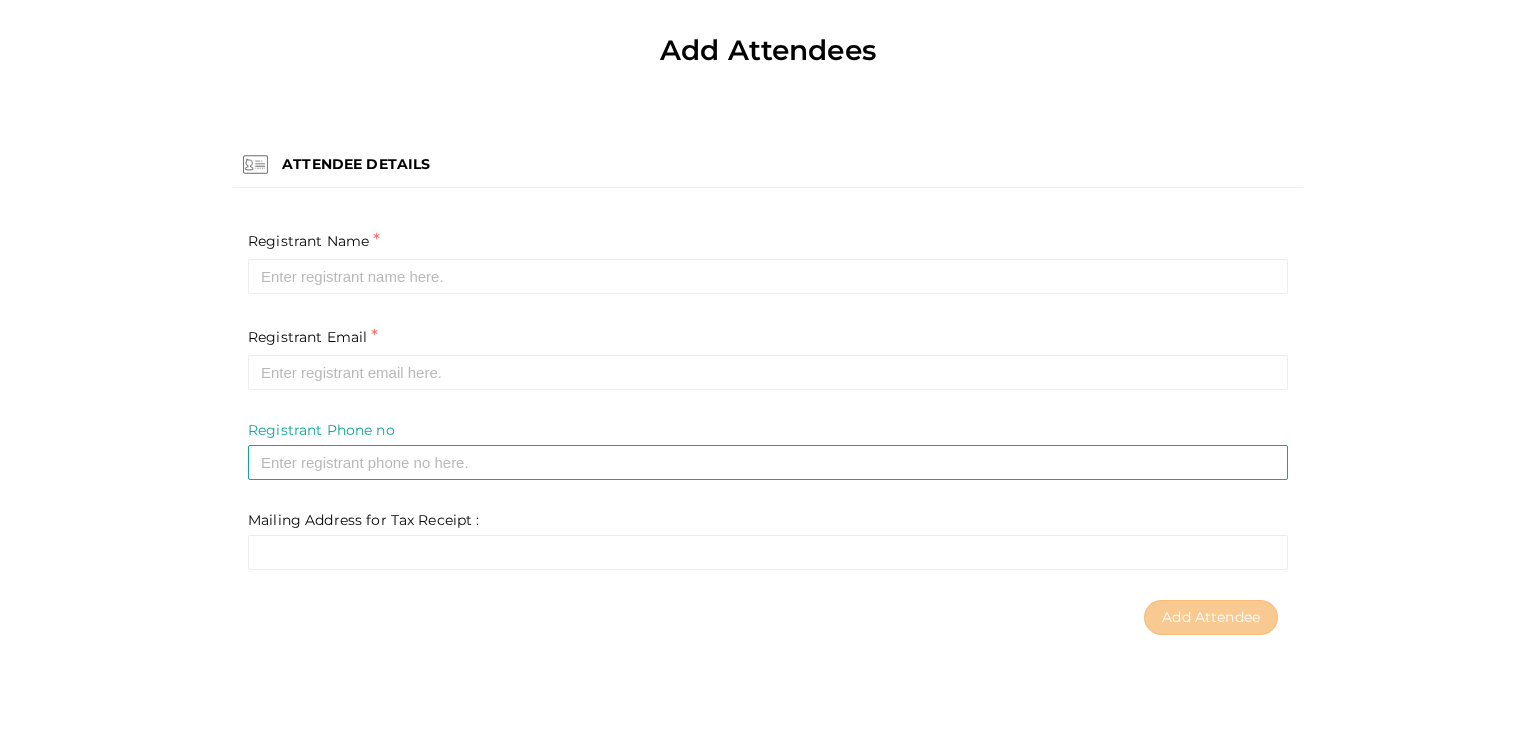 scroll, scrollTop: 73, scrollLeft: 0, axis: vertical 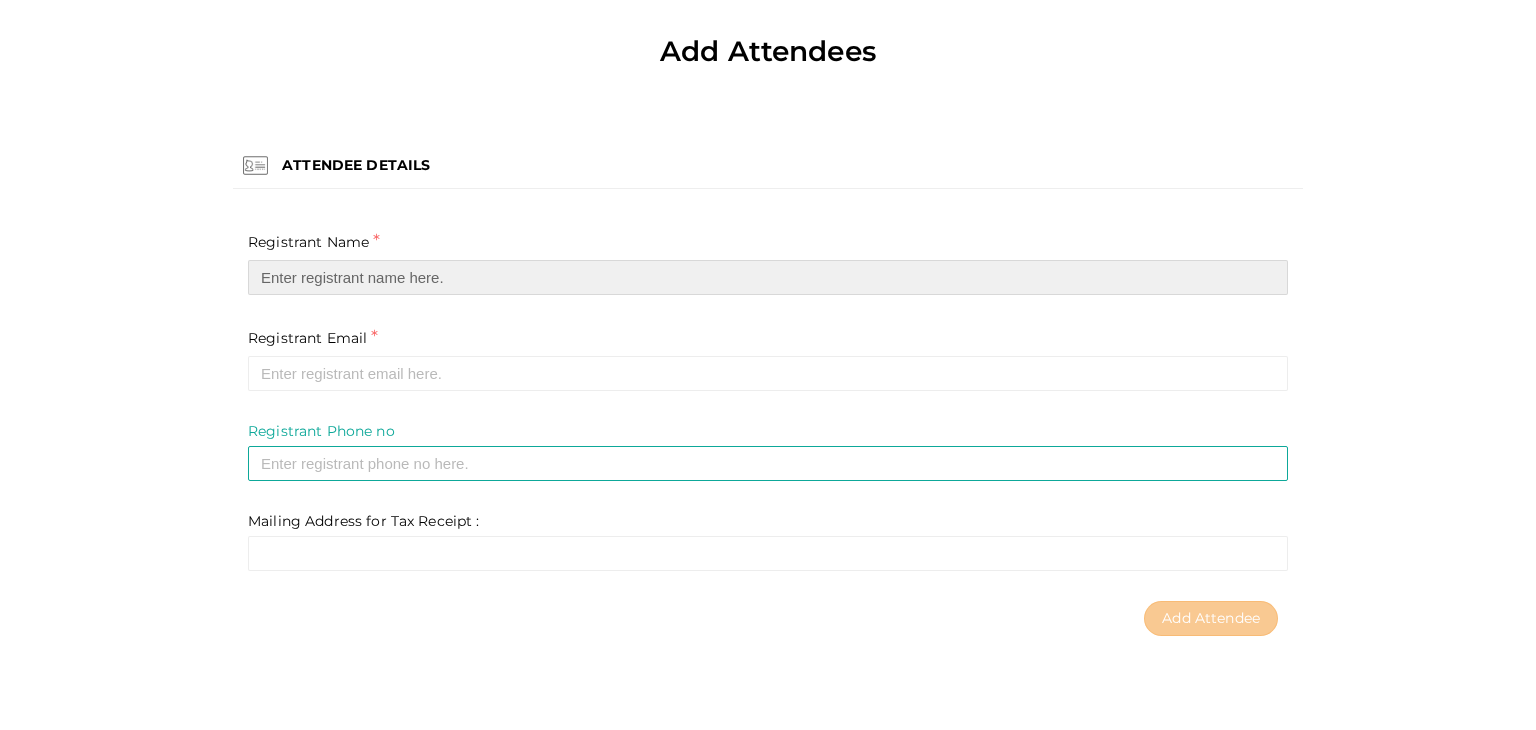 click at bounding box center [768, 277] 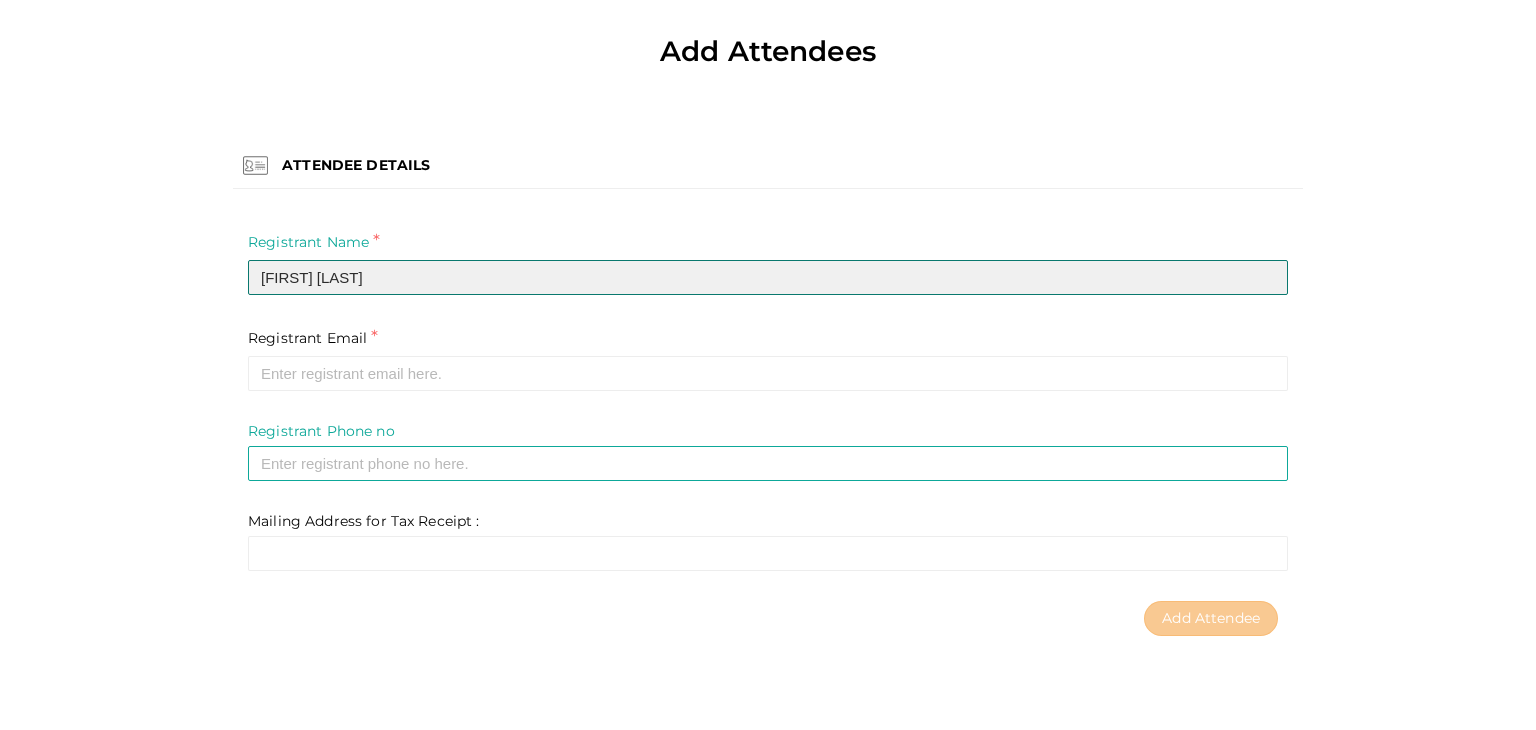 type on "[FIRST] [LAST]" 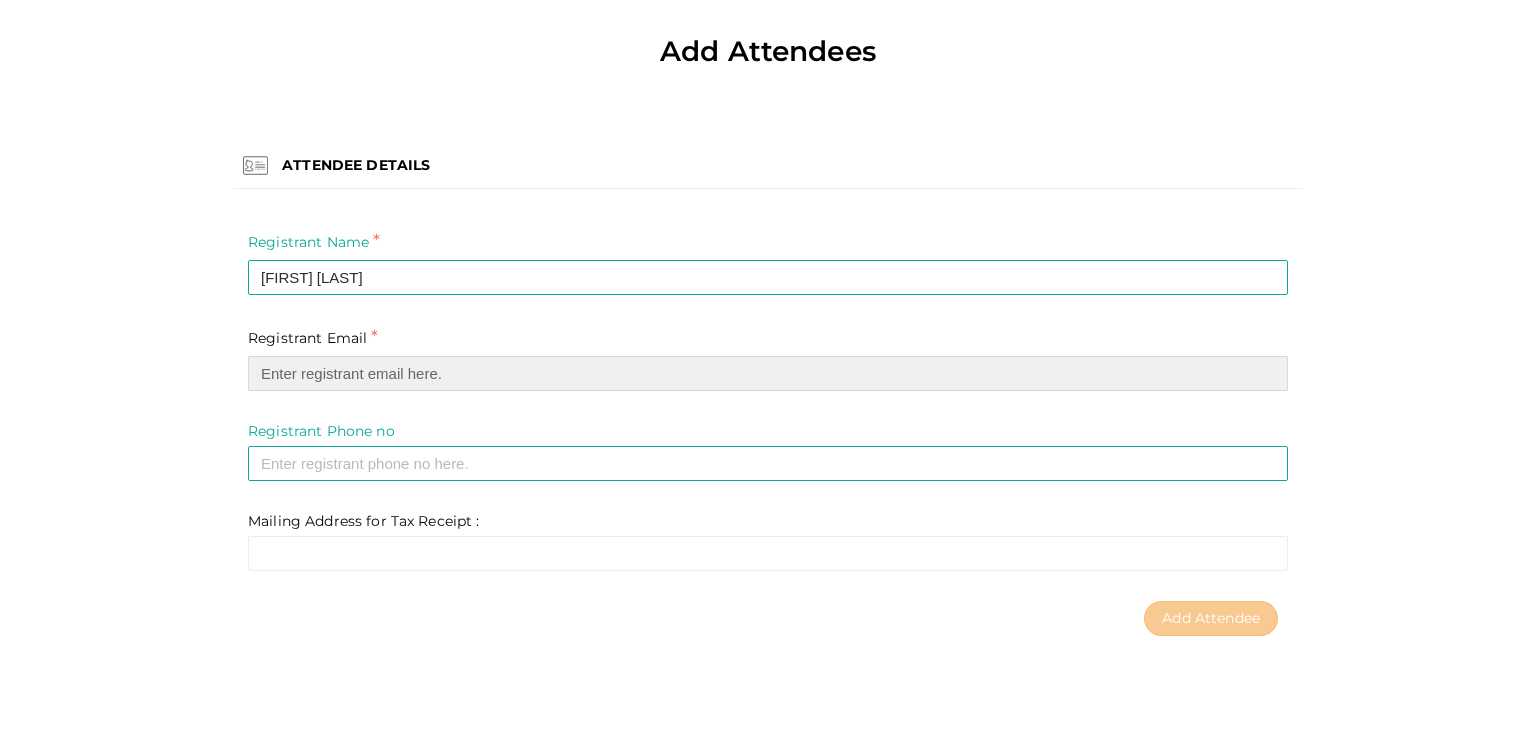 click at bounding box center (768, 373) 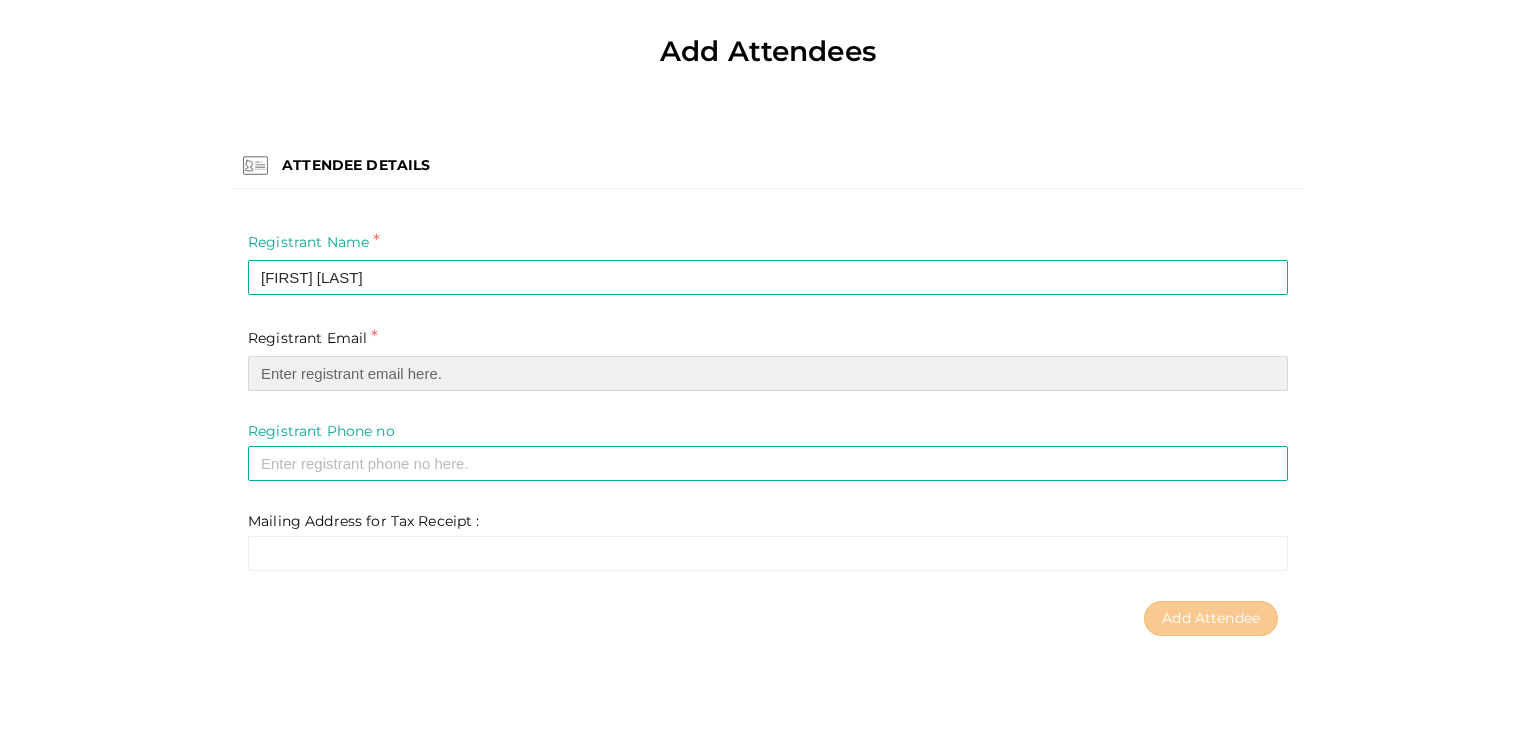 paste on "novekr@[EXAMPLE.COM]" 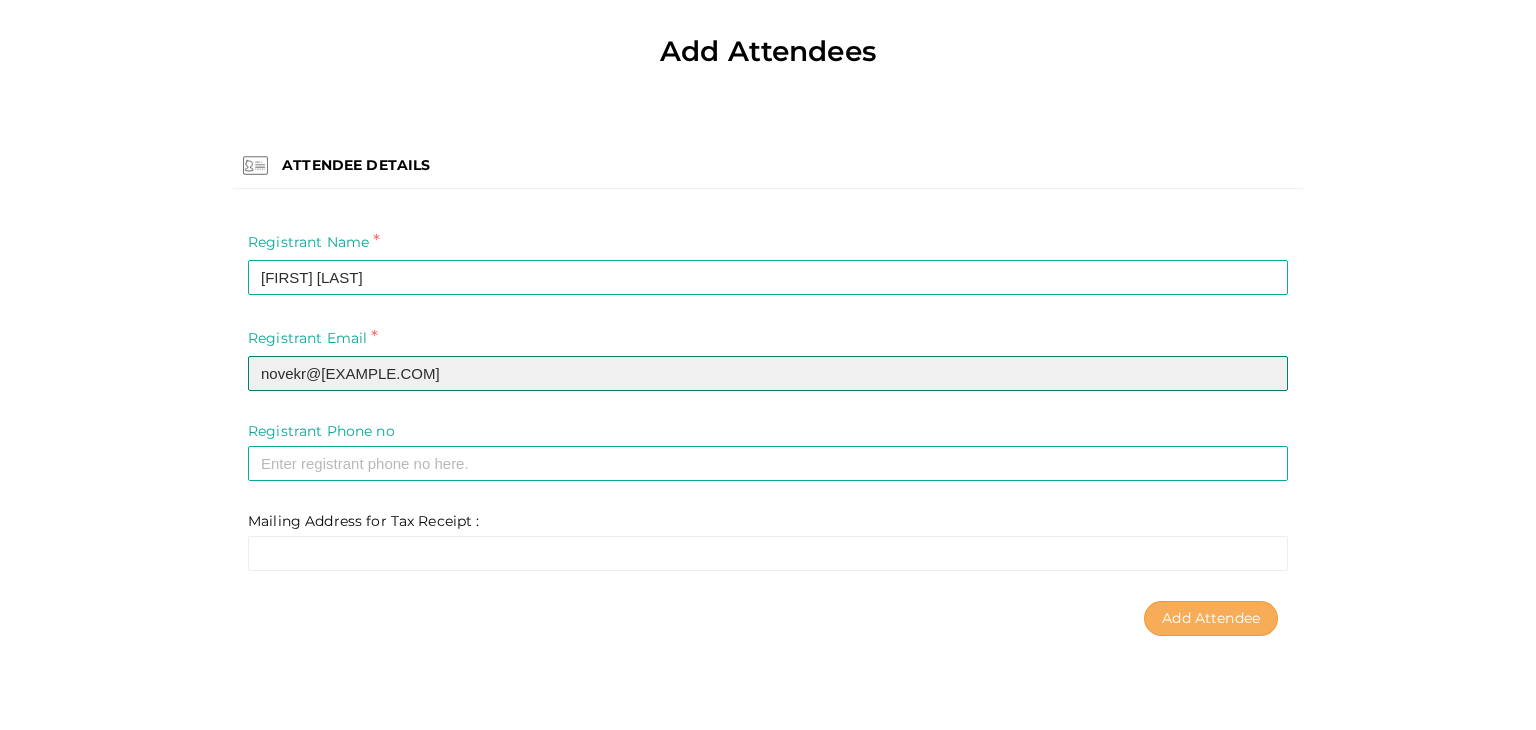 type on "novekr@[EXAMPLE.COM]" 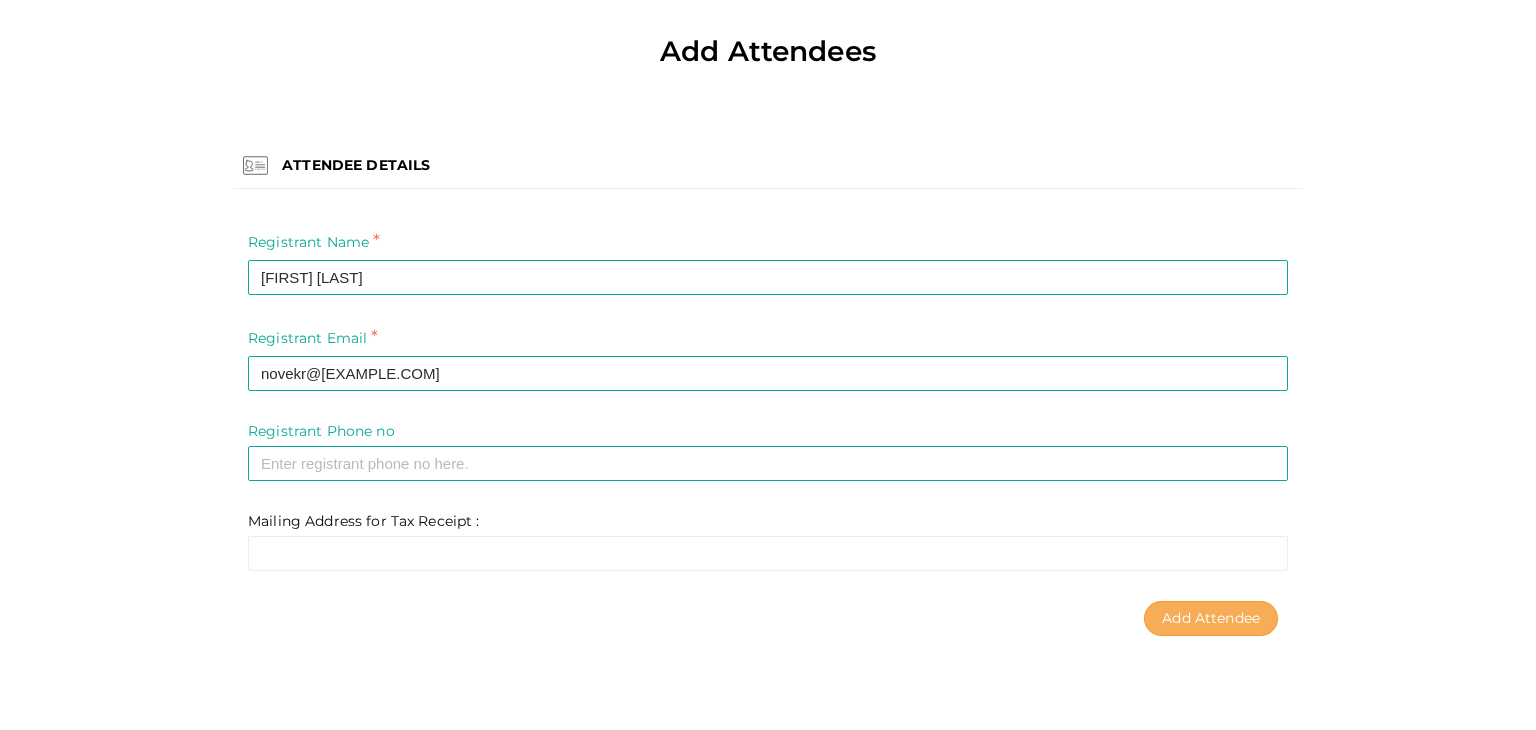 click on "Add
Attendee" at bounding box center [1211, 618] 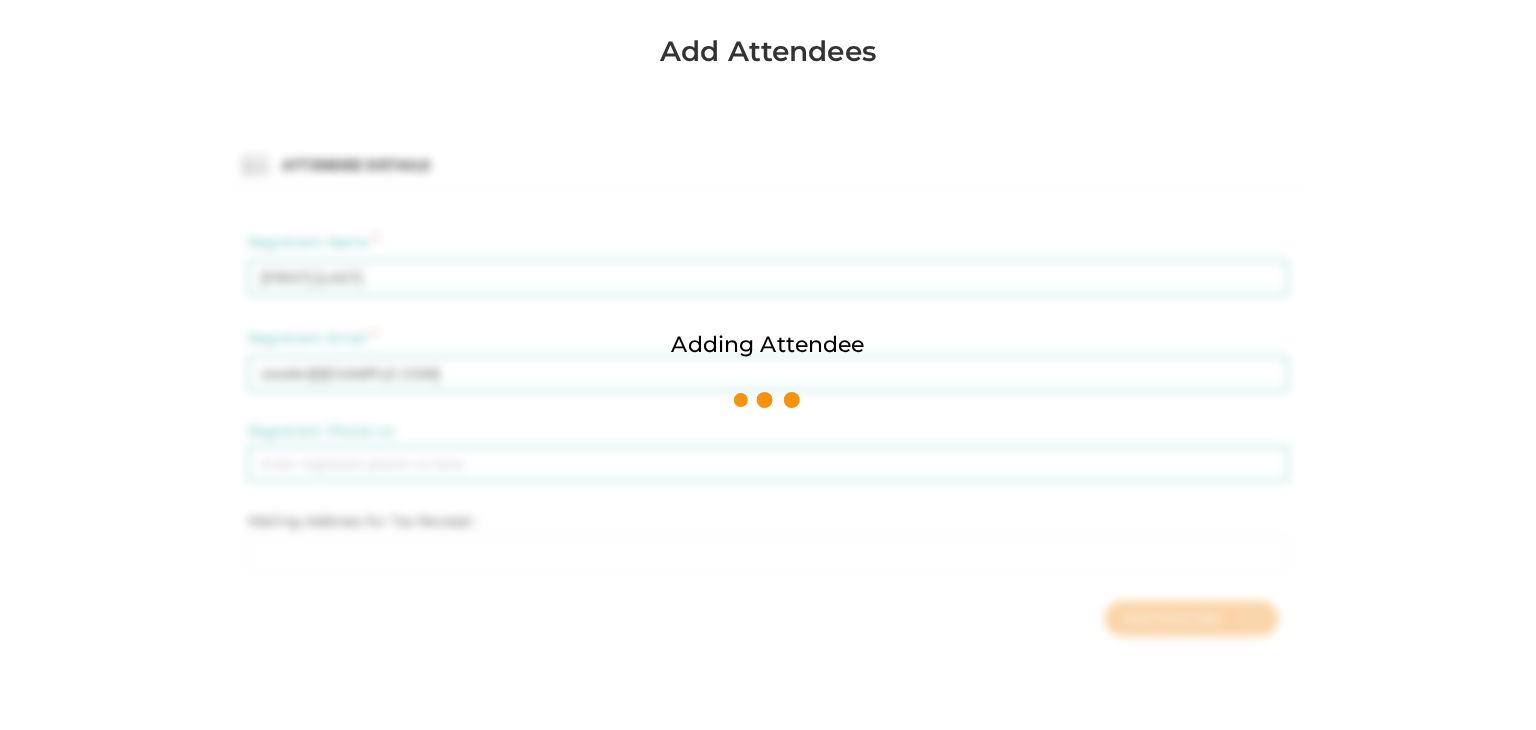 scroll, scrollTop: 0, scrollLeft: 0, axis: both 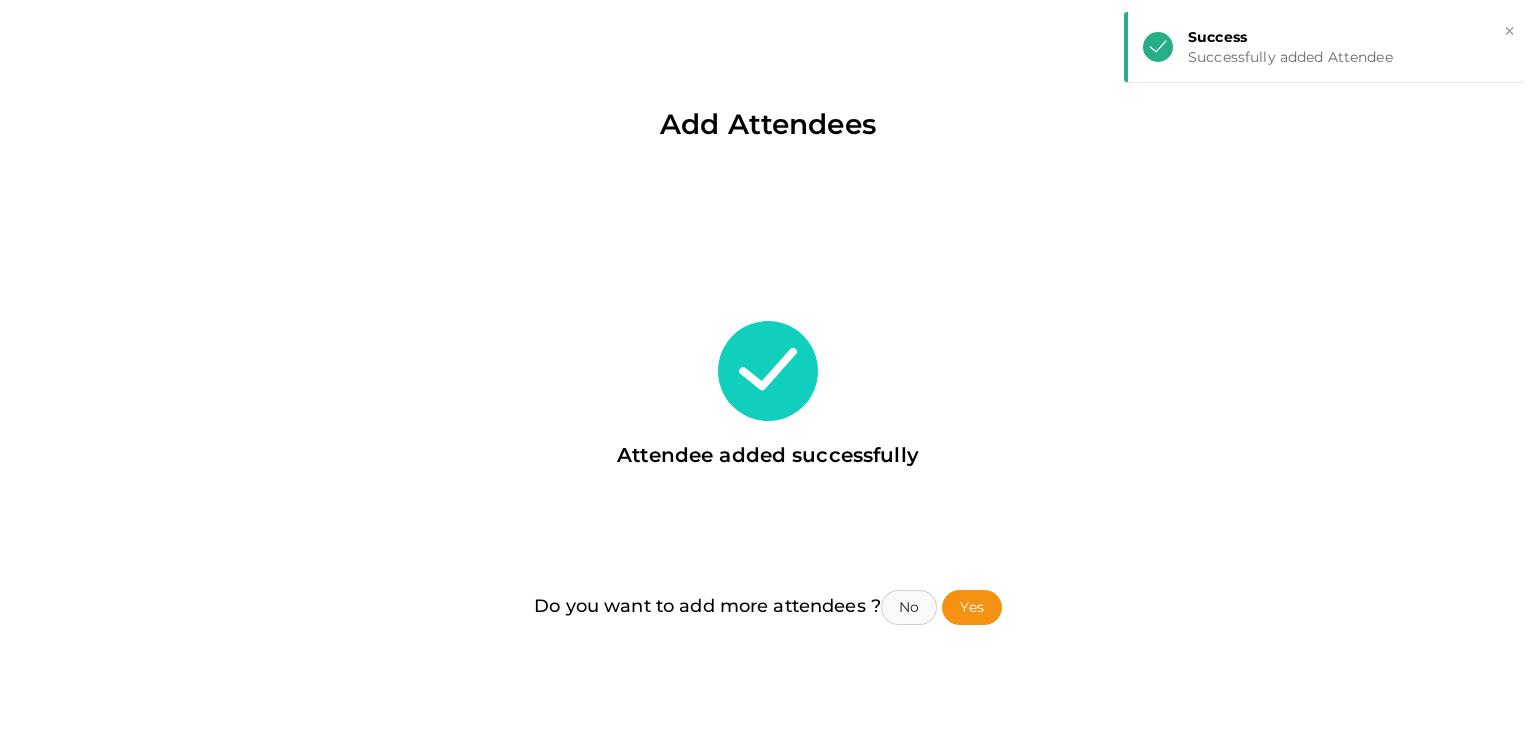 click on "No" at bounding box center (909, 607) 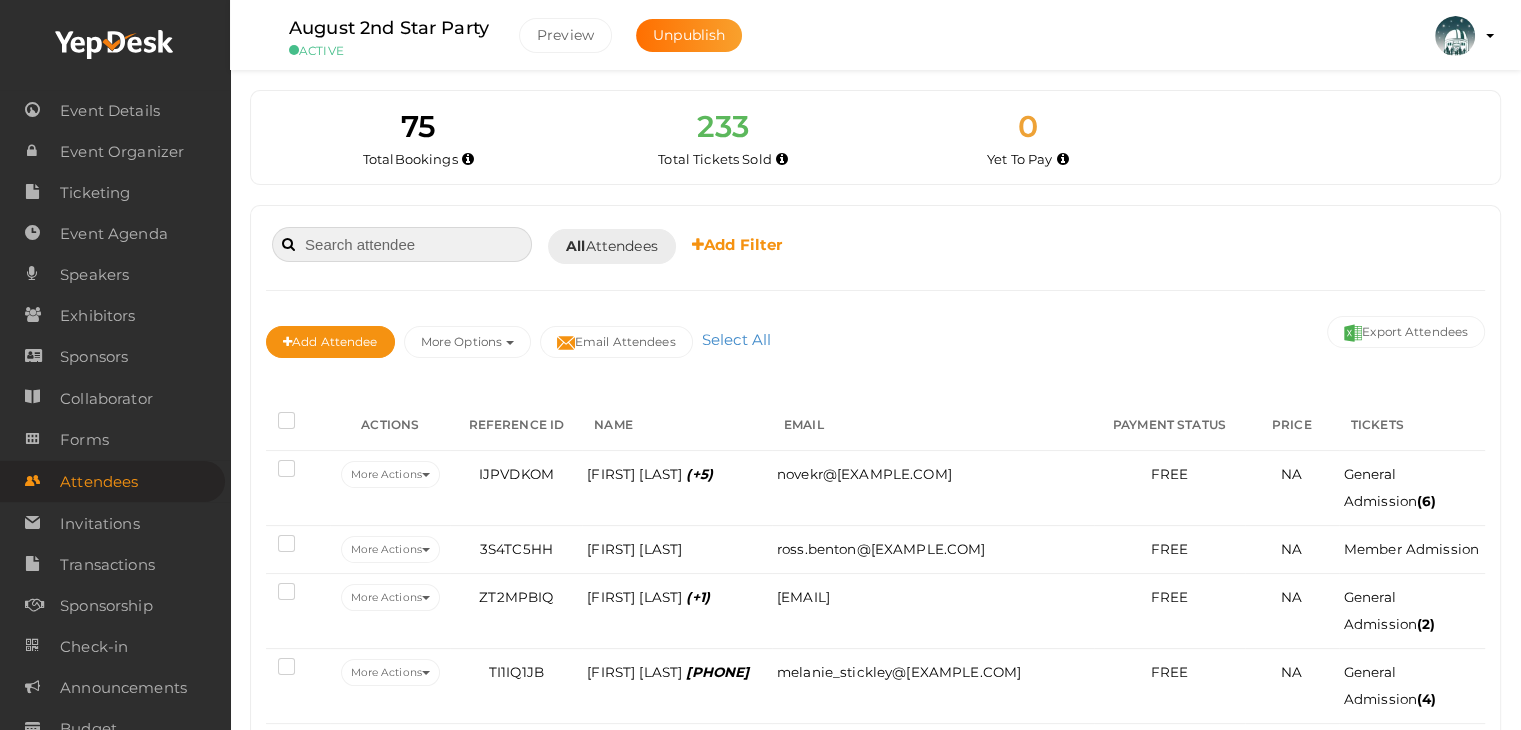 click at bounding box center (402, 244) 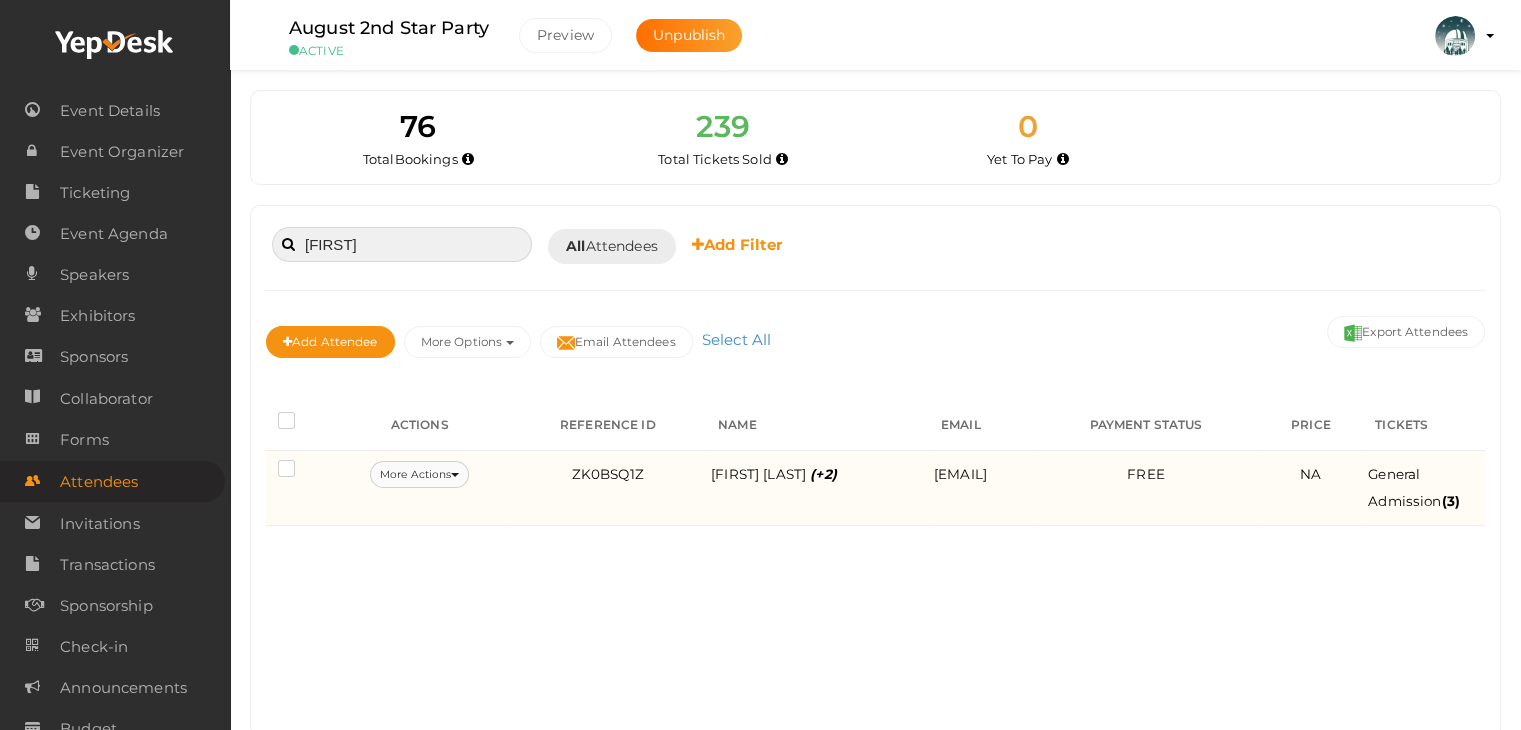 type on "[FIRST]" 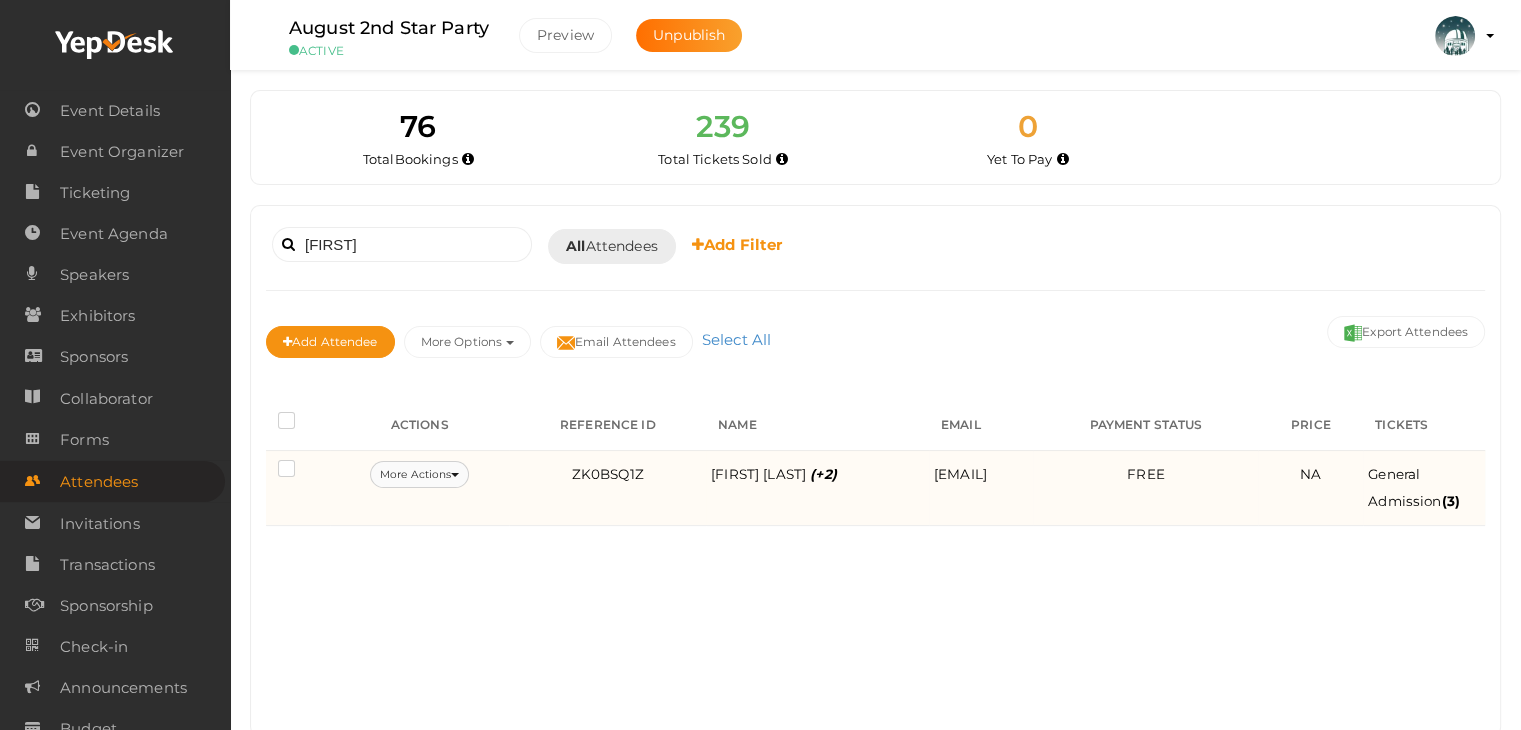 click on "More Actions" at bounding box center [419, 474] 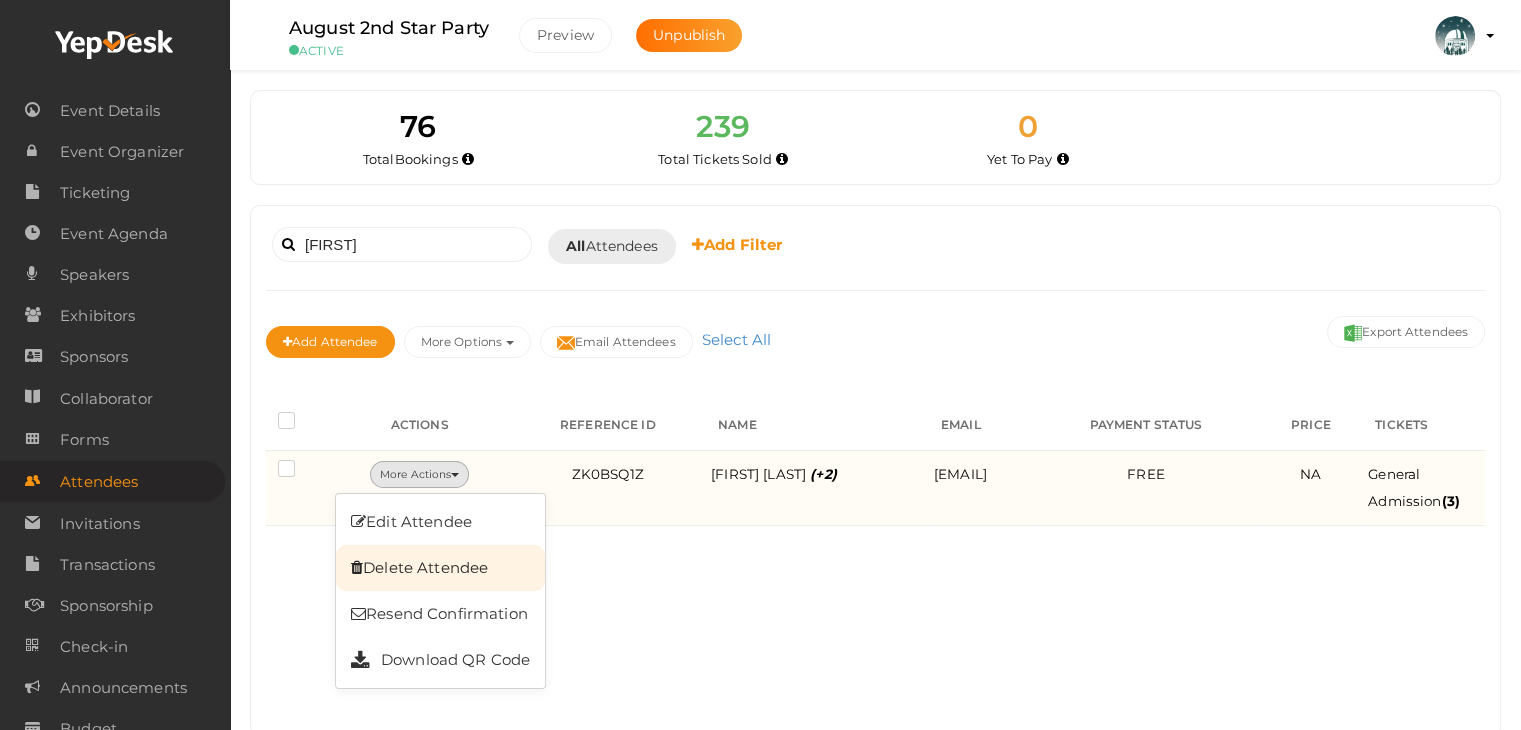 click on "Delete Attendee" at bounding box center (440, 568) 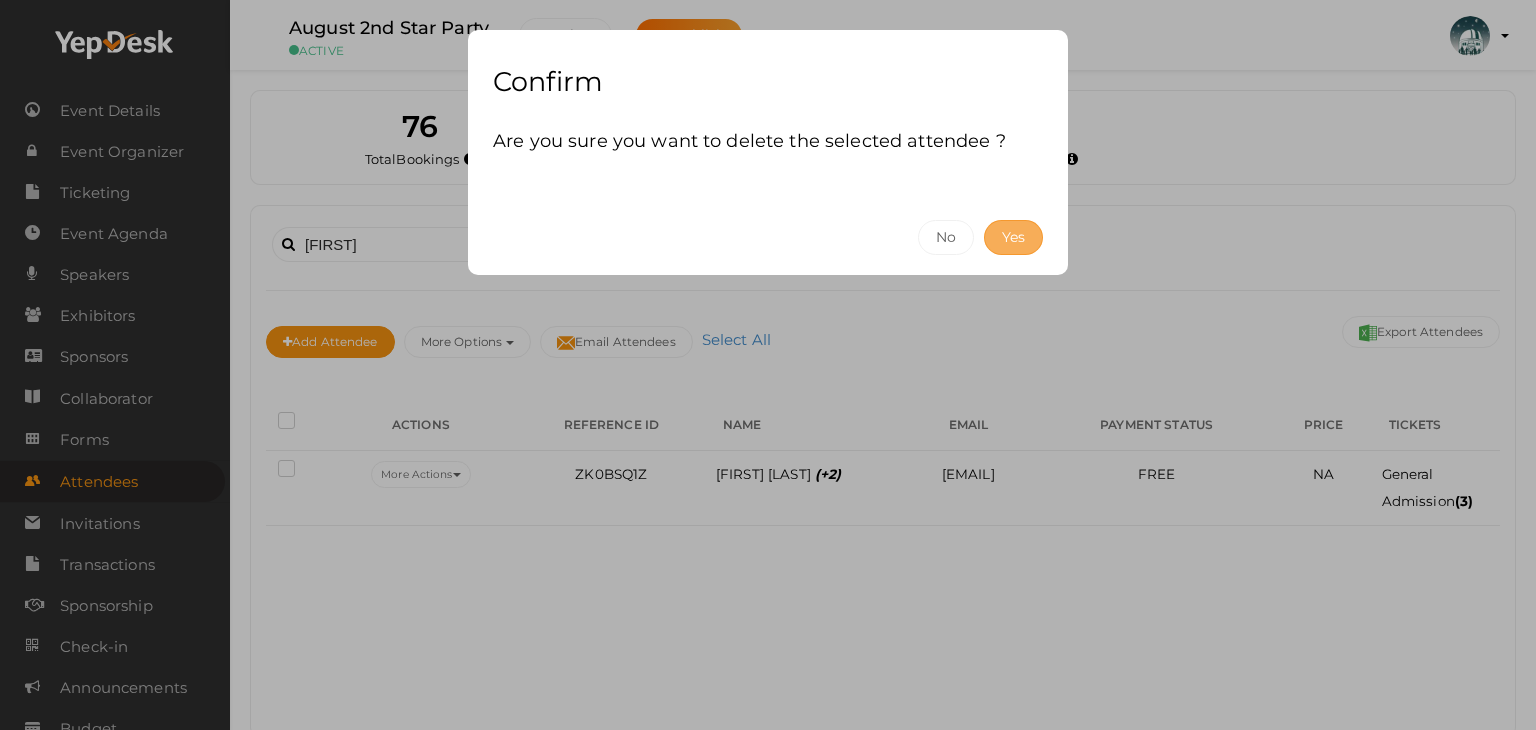click on "Yes" at bounding box center (1013, 237) 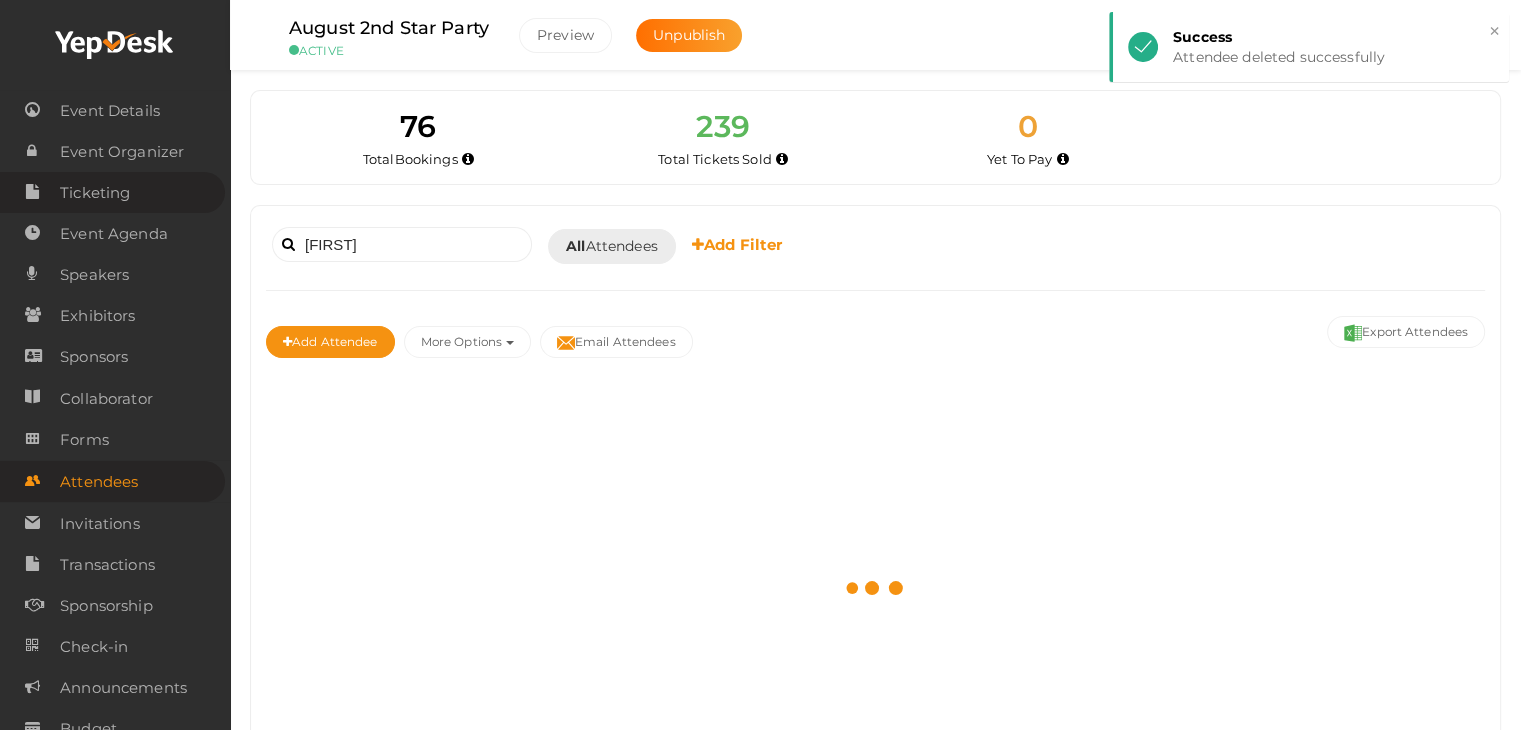 click on "Ticketing" at bounding box center [95, 193] 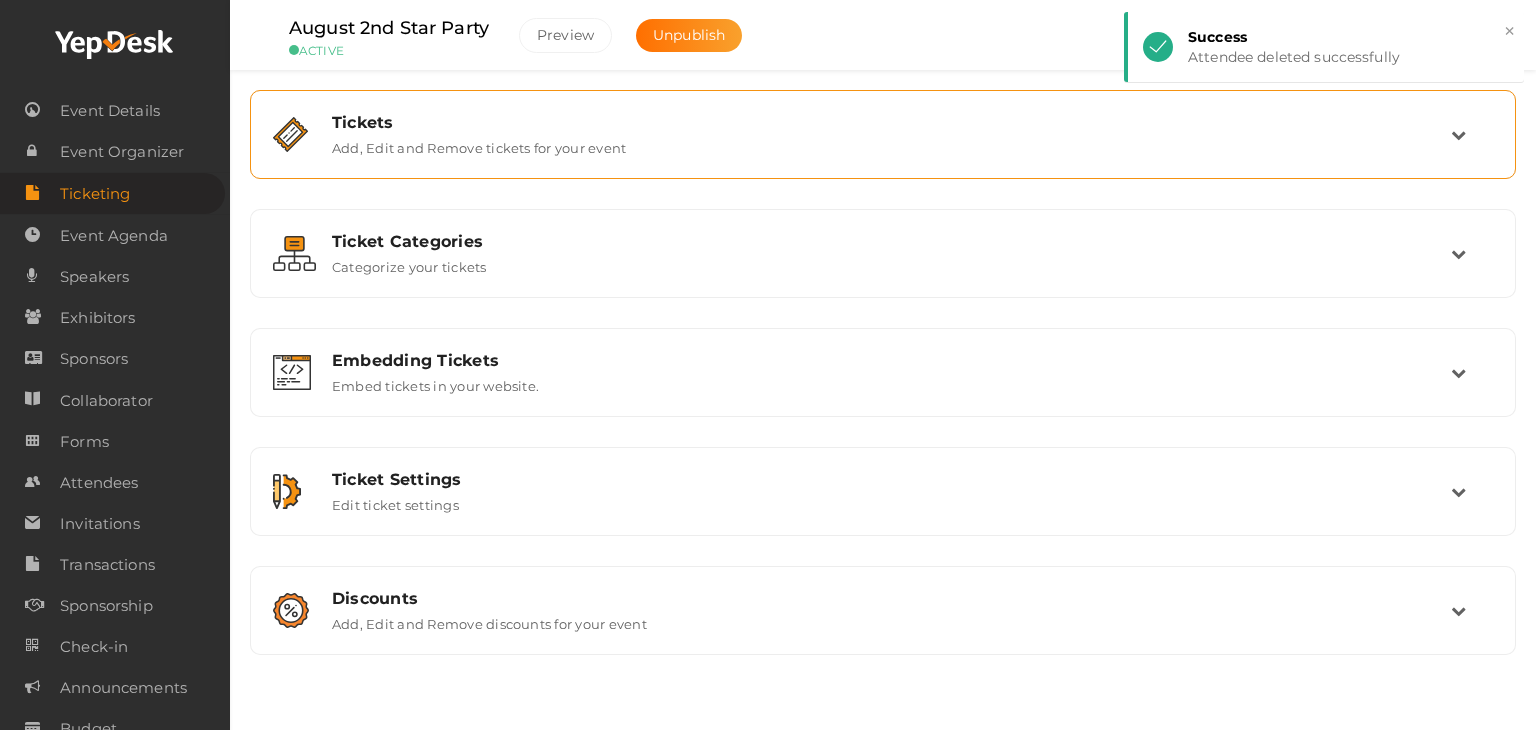 click on "Tickets" at bounding box center [891, 122] 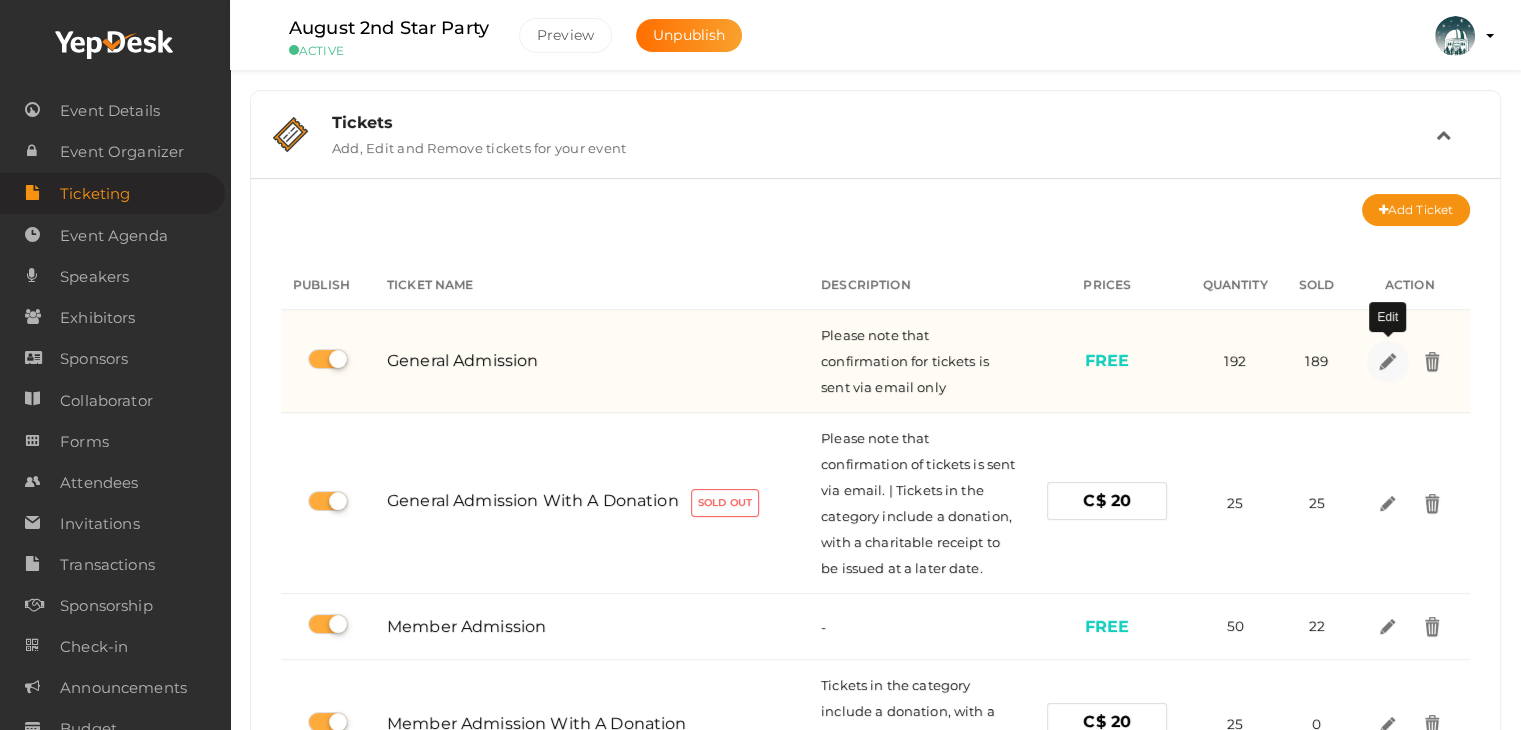 click at bounding box center (1386, 360) 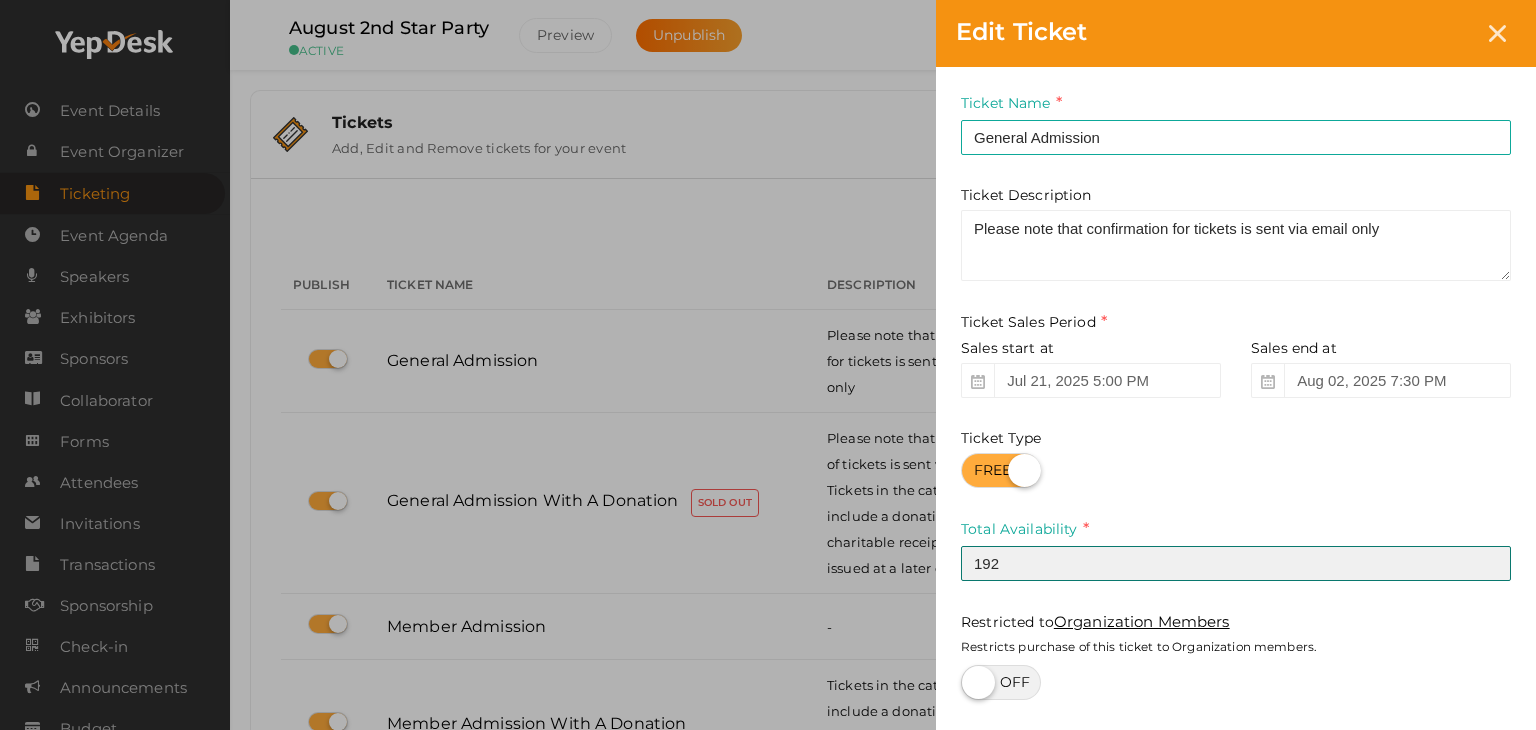 click on "192" at bounding box center (1236, 563) 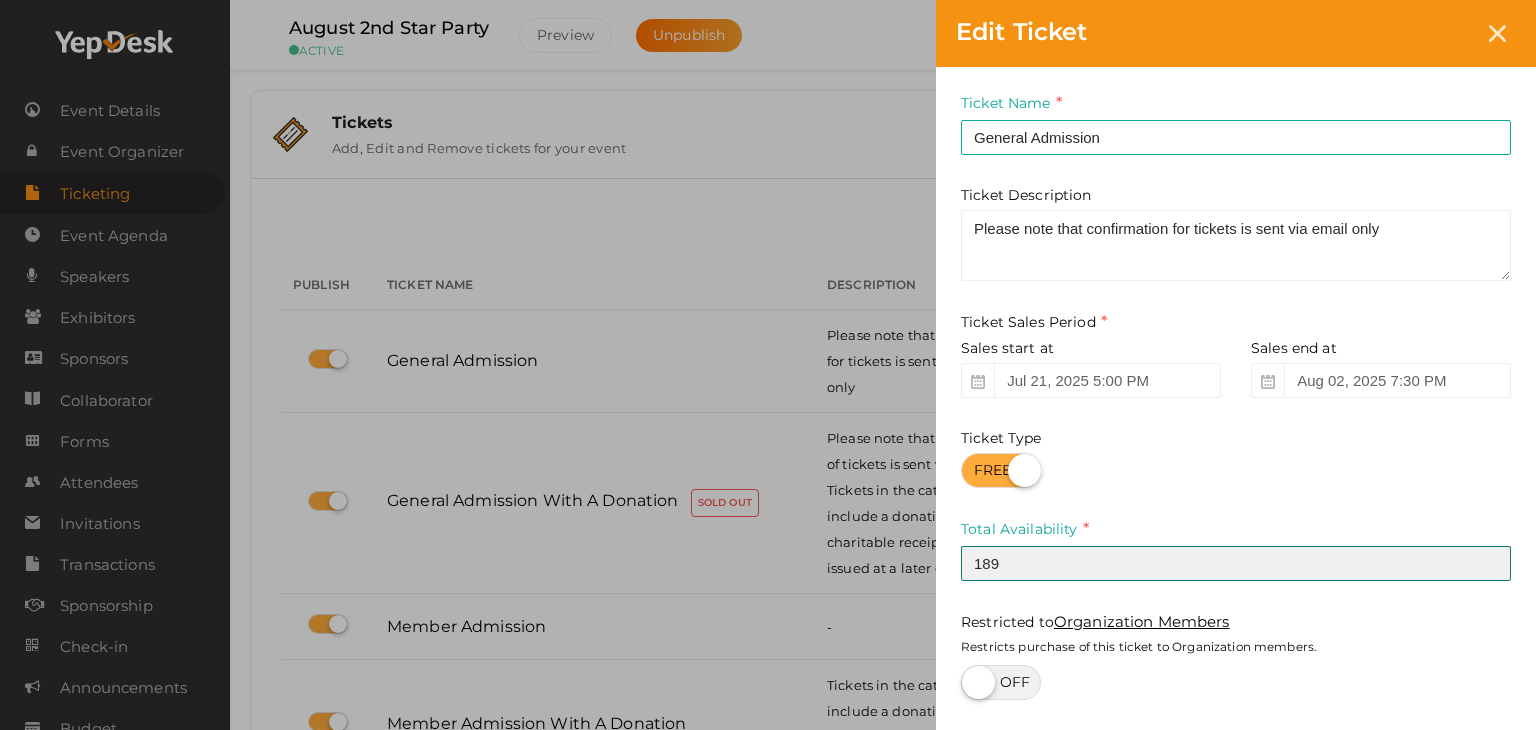 click on "189" at bounding box center (1236, 563) 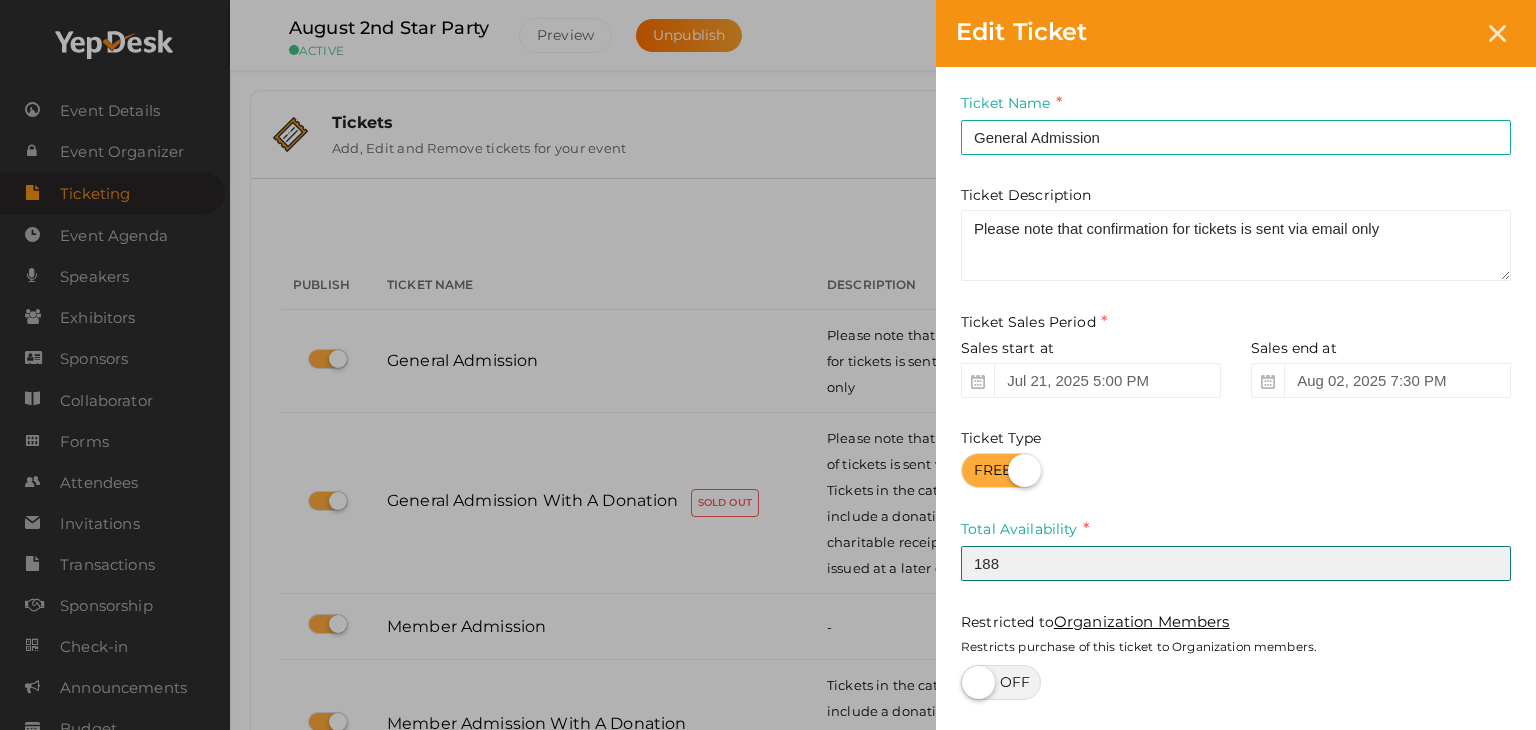scroll, scrollTop: 162, scrollLeft: 0, axis: vertical 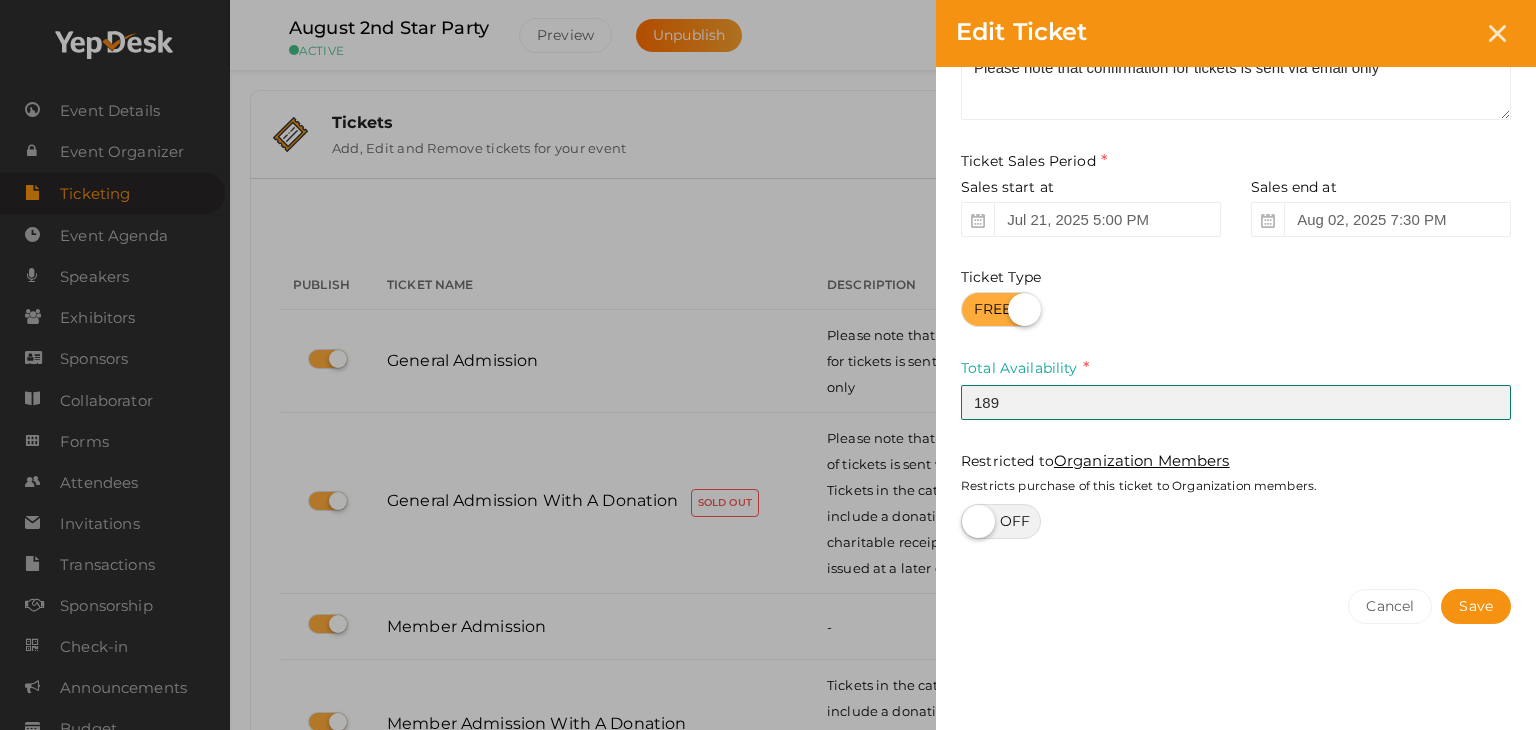 type on "189" 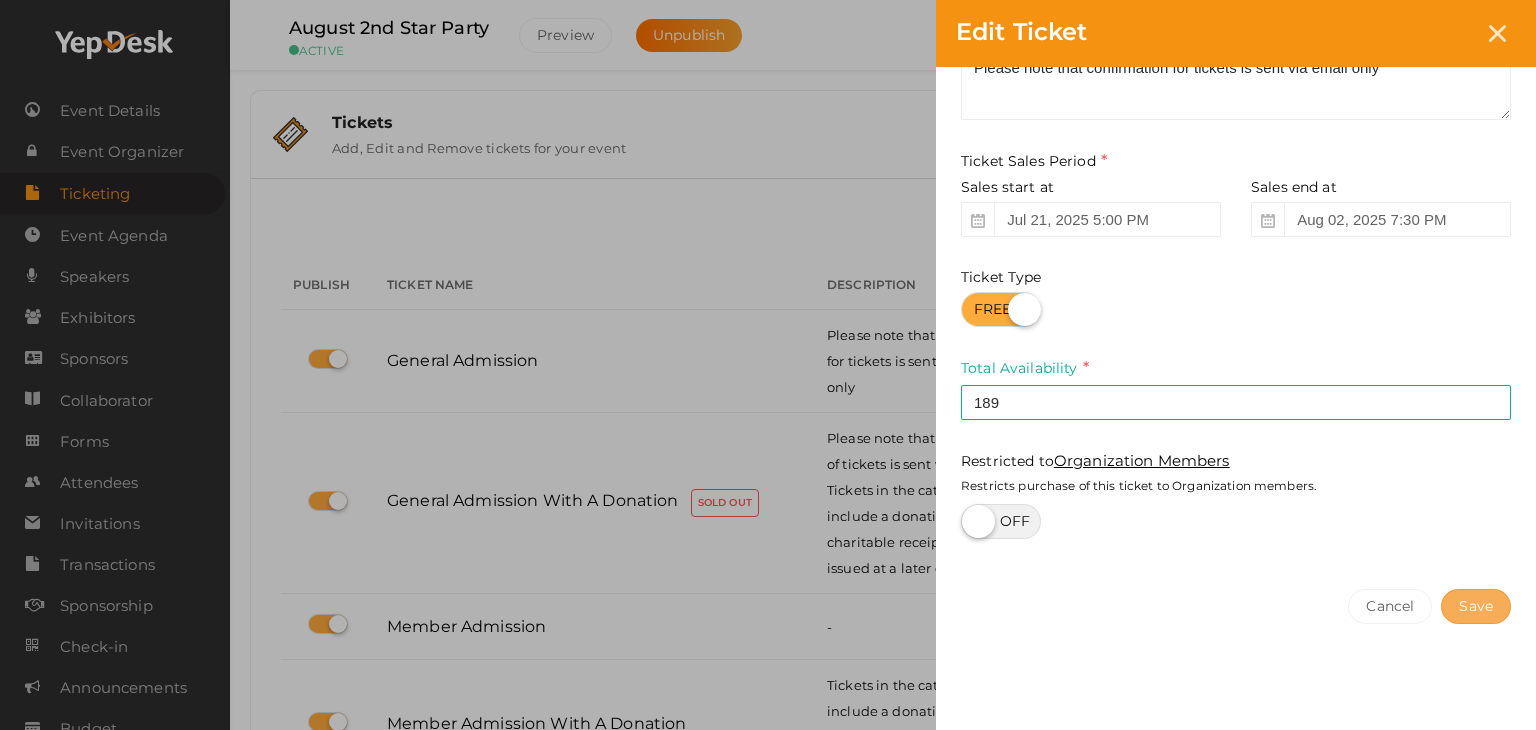 click on "Save" at bounding box center (1476, 606) 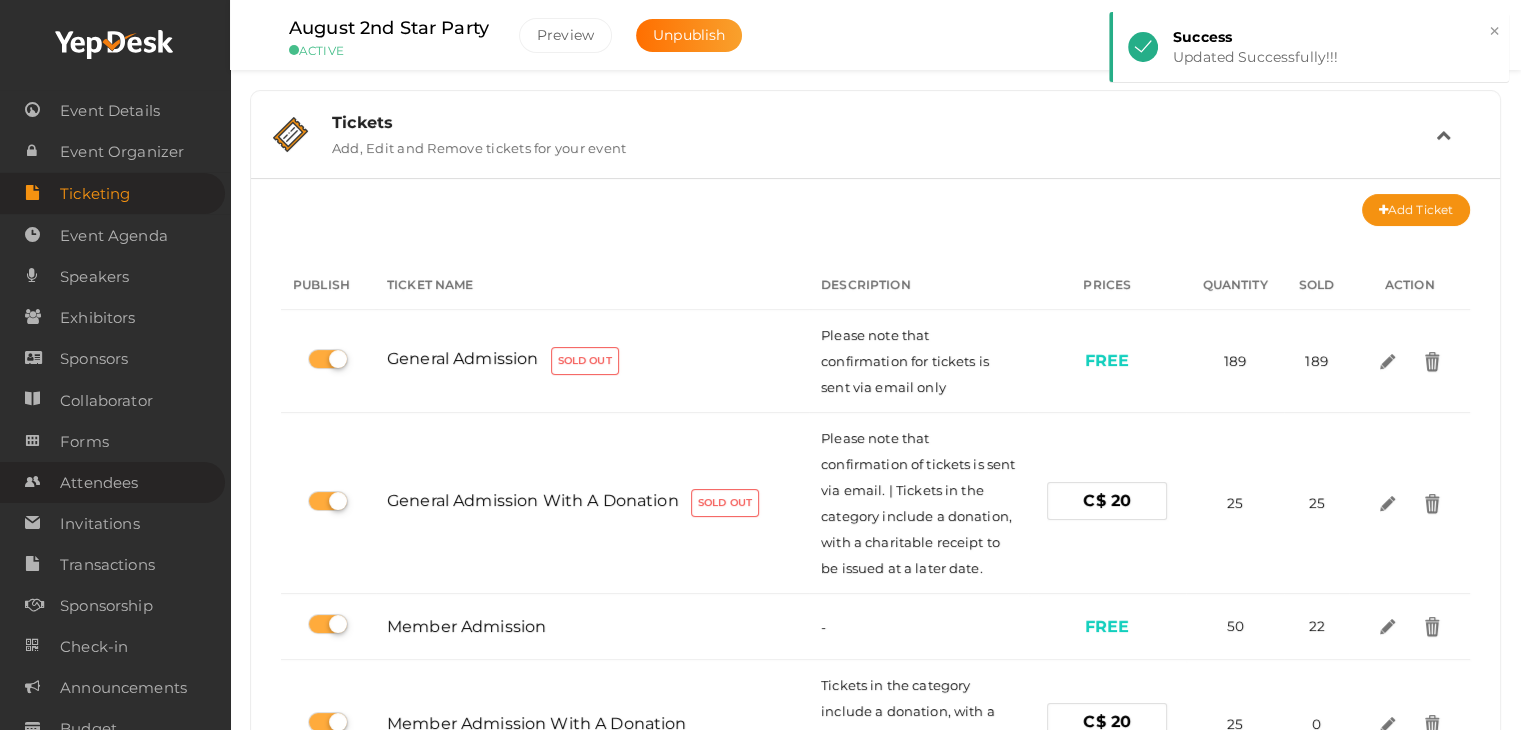 click on "Attendees" at bounding box center [99, 483] 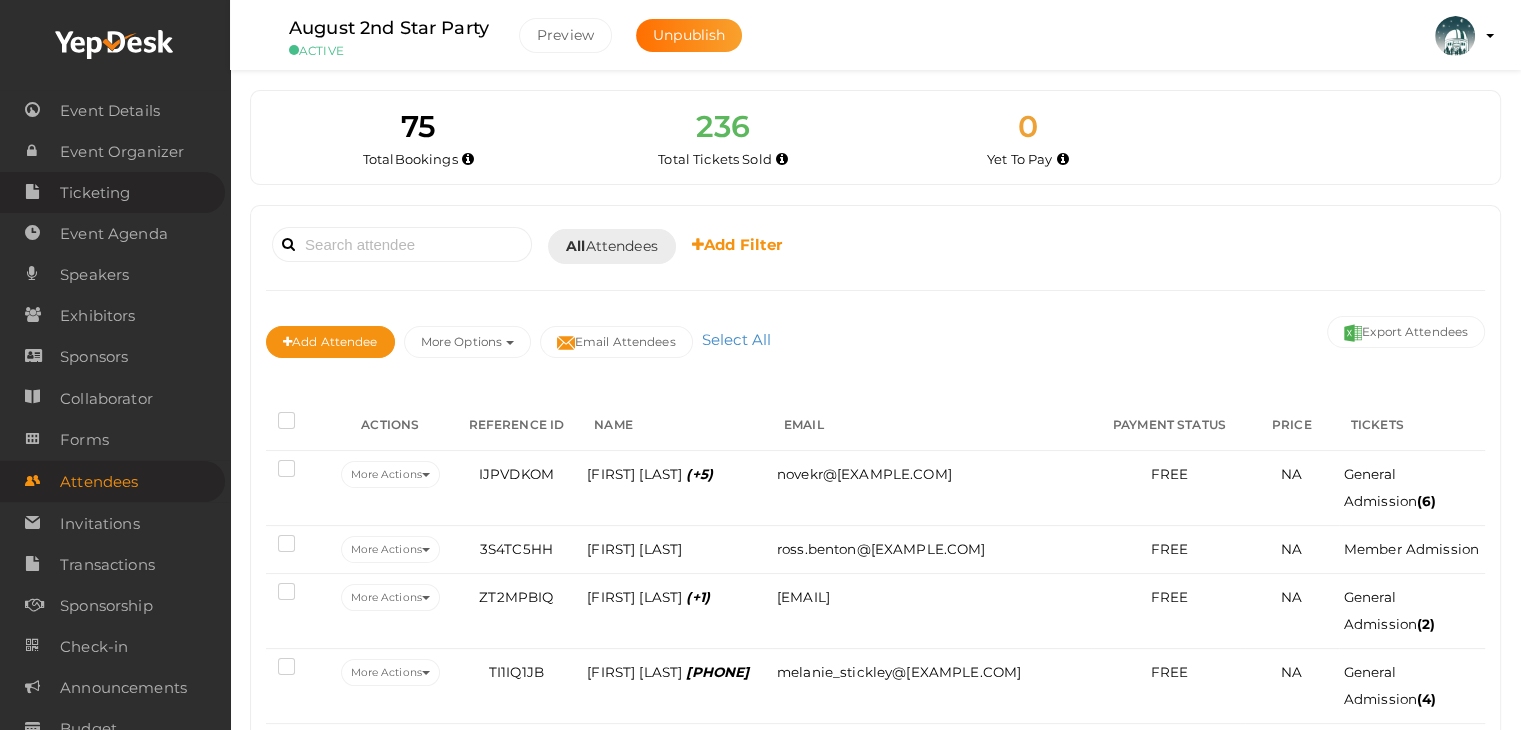 click on "Ticketing" at bounding box center (95, 193) 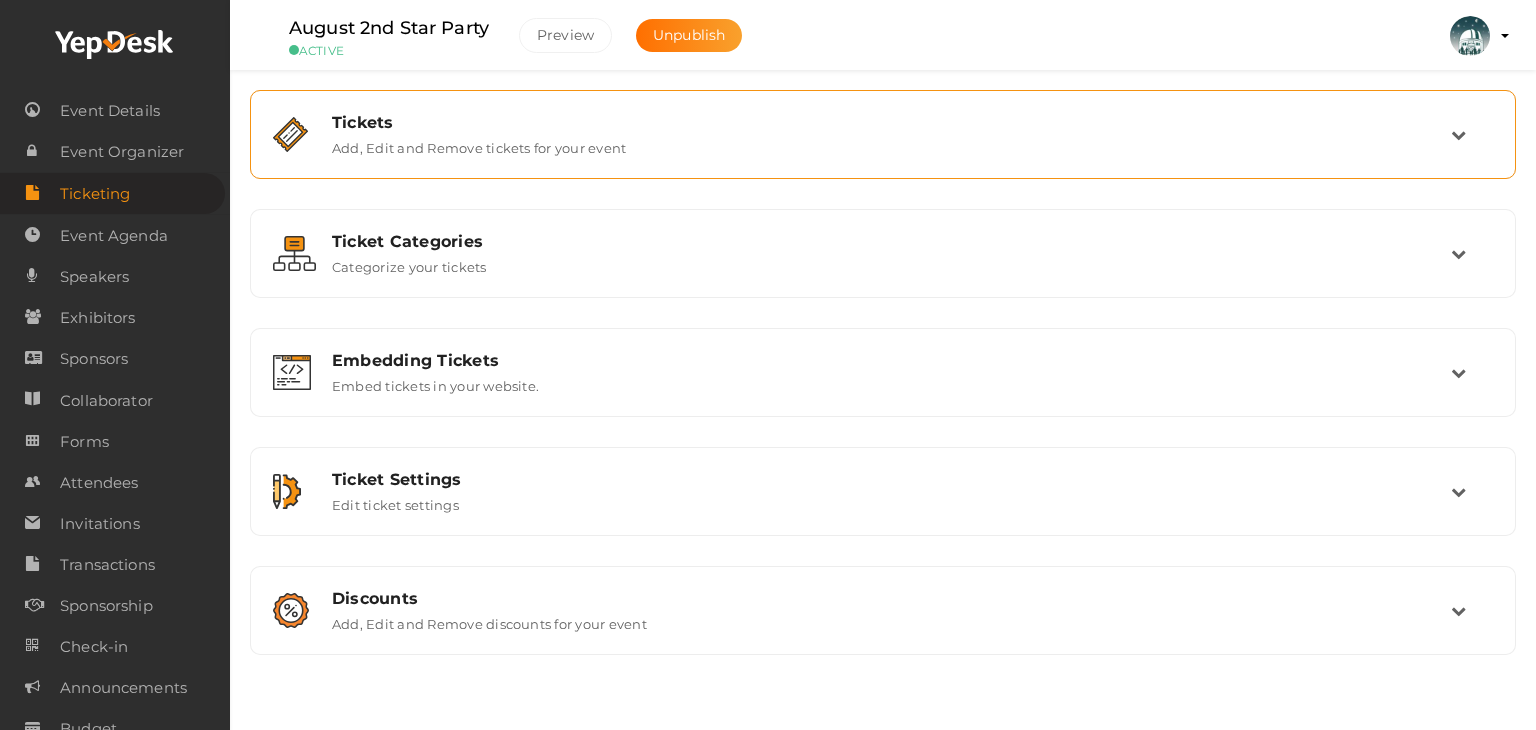 click on "Add, Edit and Remove tickets for your
event" at bounding box center (479, 144) 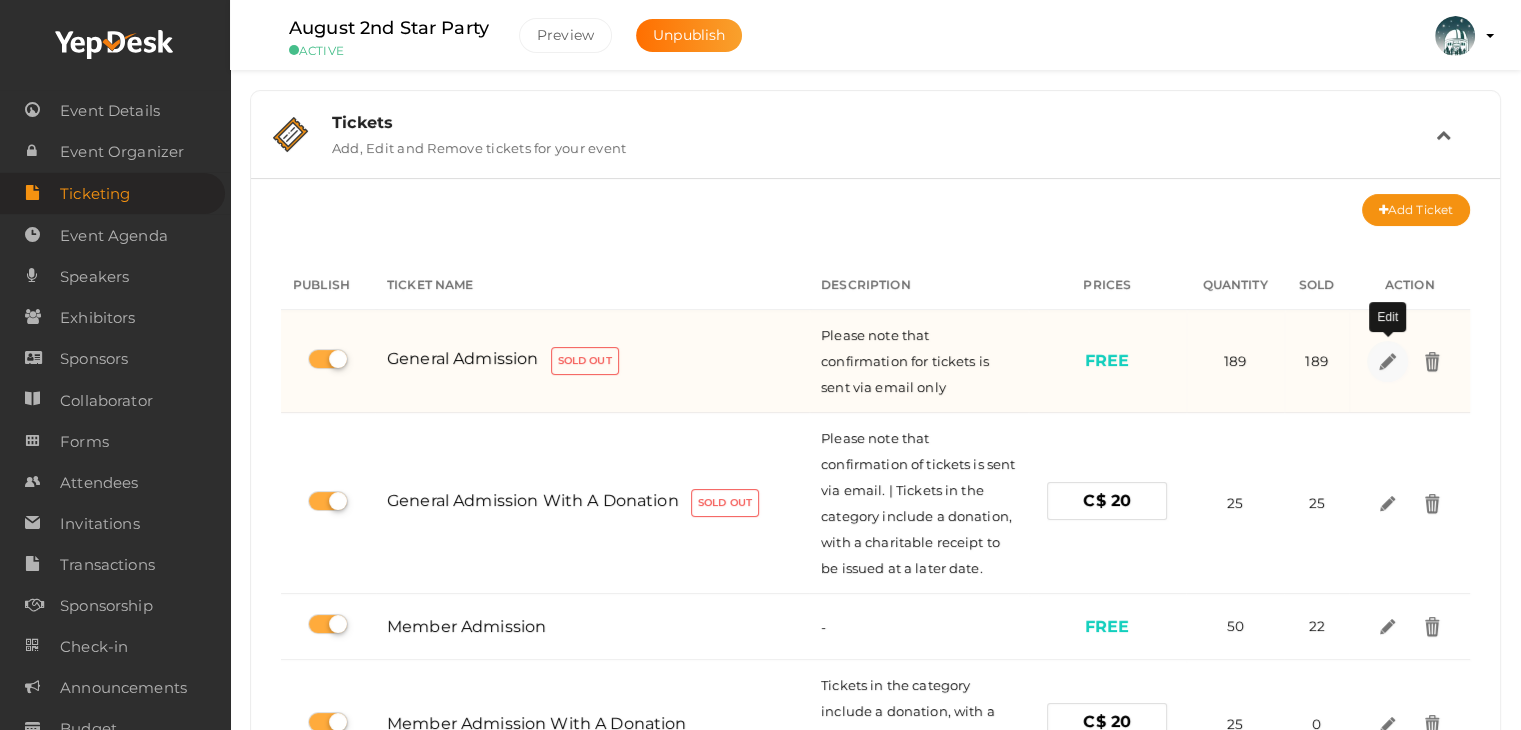 click at bounding box center (1386, 360) 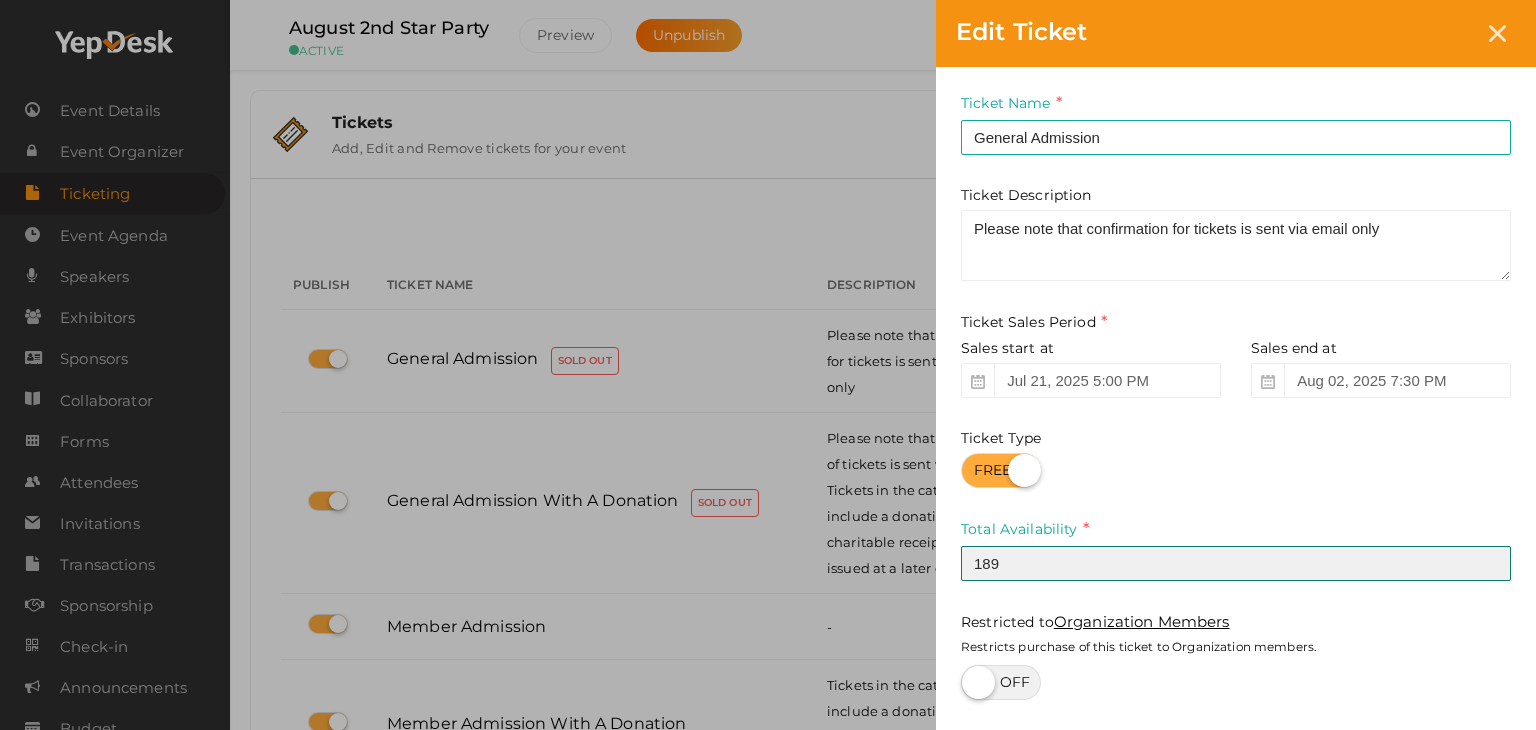 click on "189" at bounding box center (1236, 563) 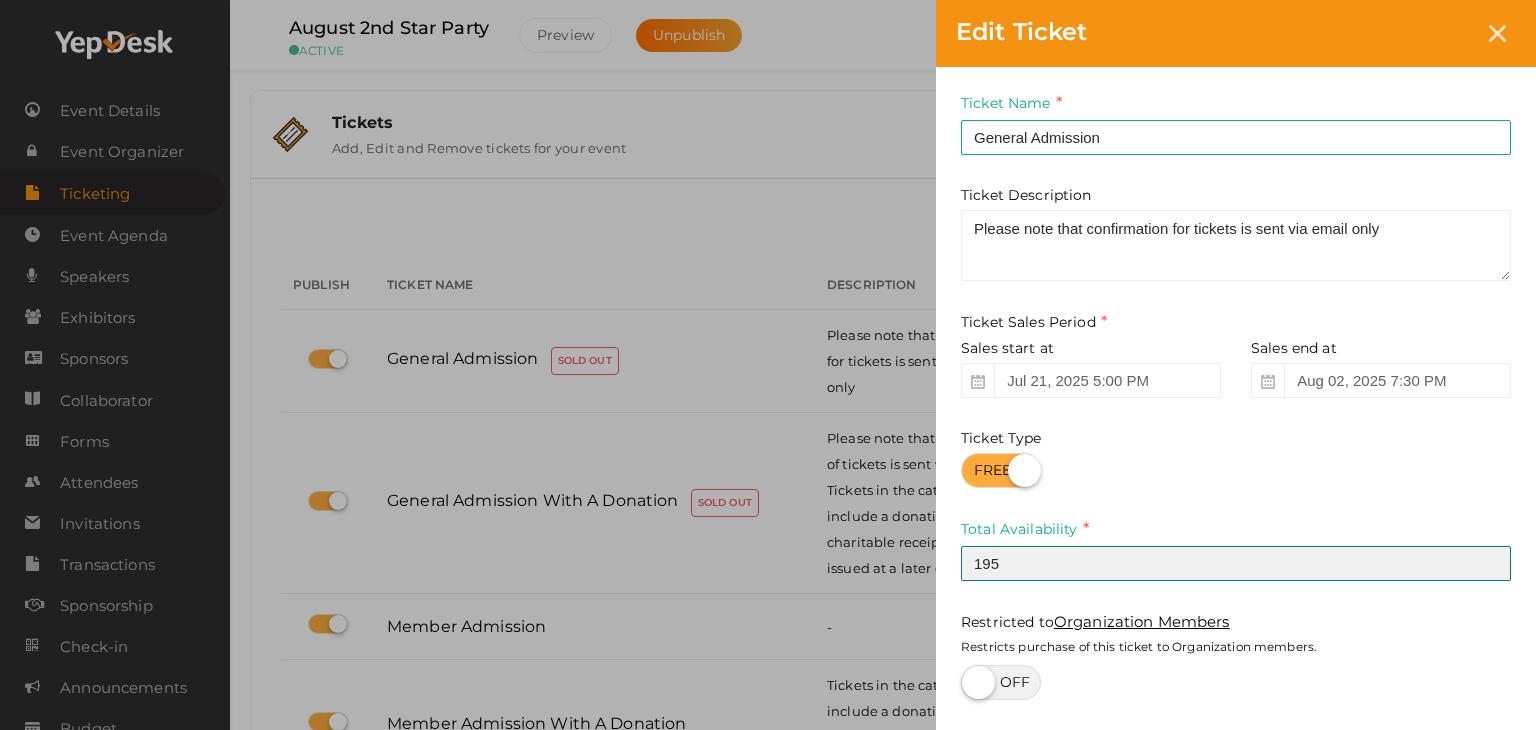 type on "195" 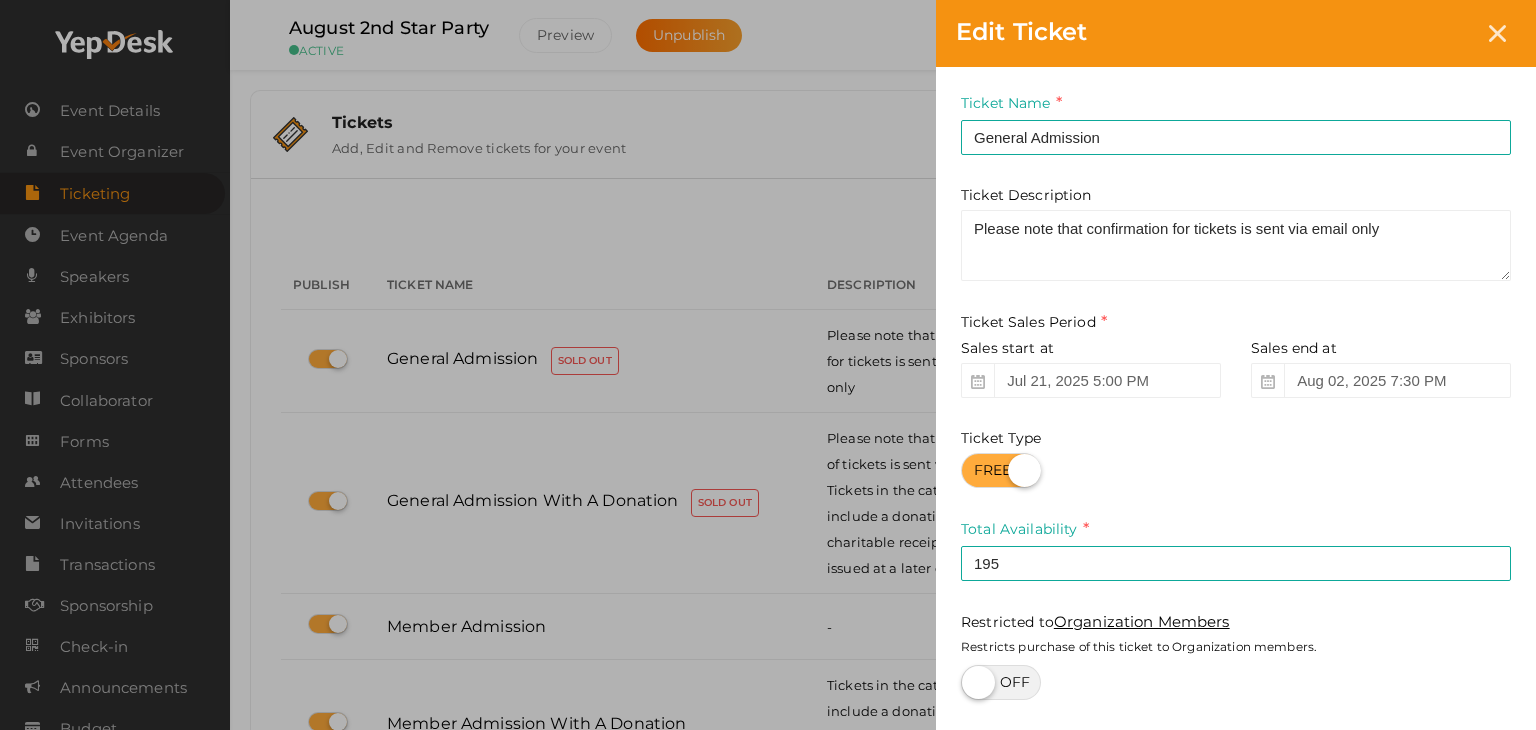 scroll, scrollTop: 162, scrollLeft: 0, axis: vertical 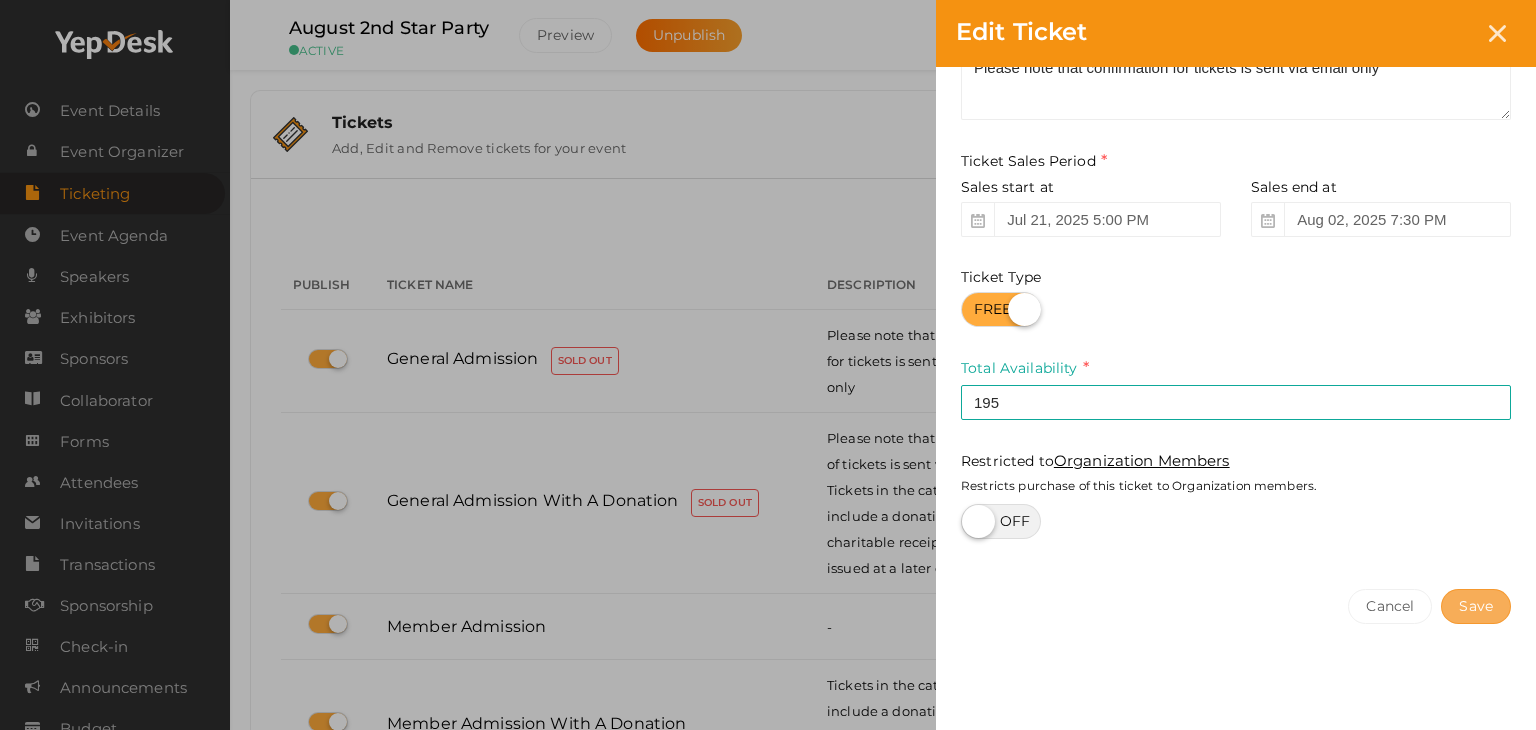 click on "Save" at bounding box center [1476, 606] 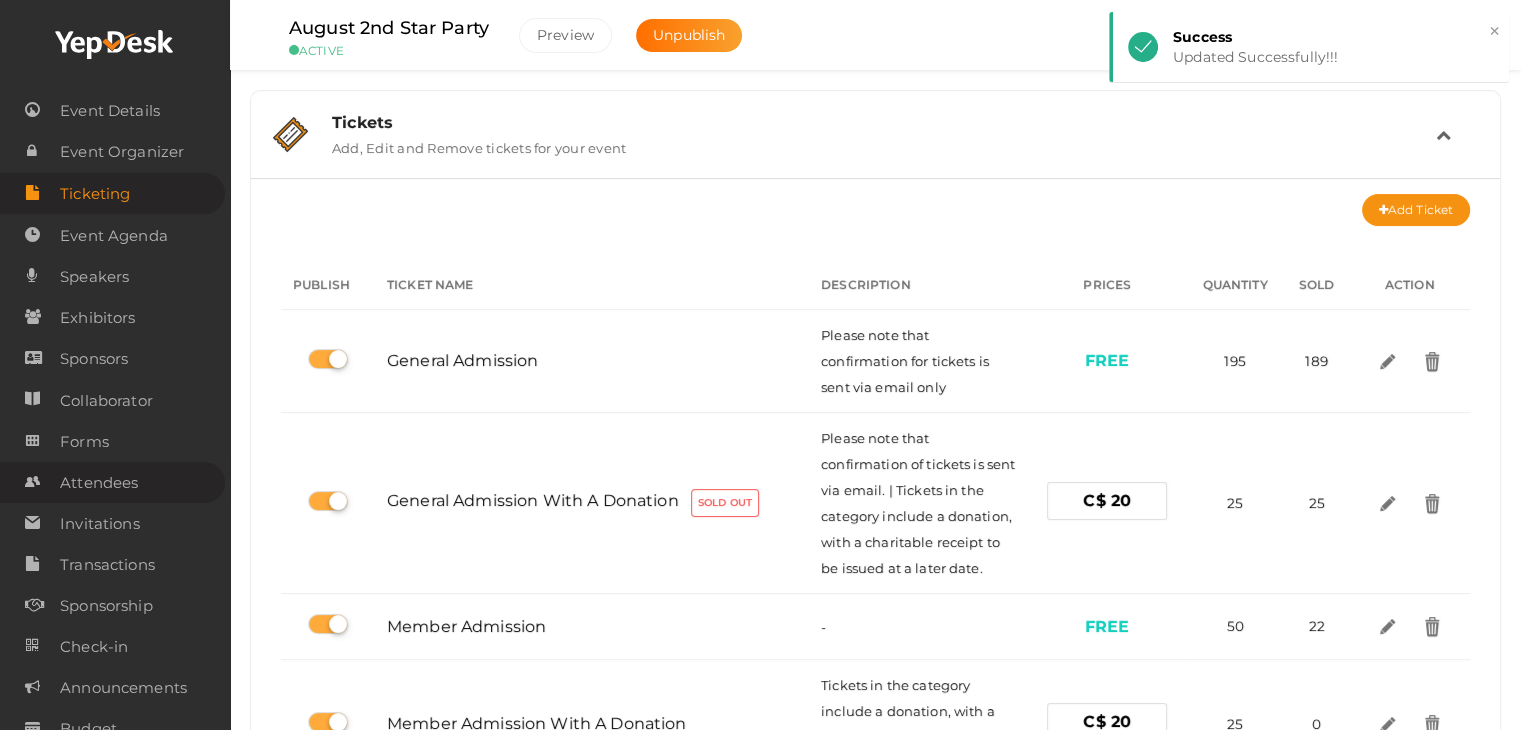 click on "Attendees" at bounding box center [99, 483] 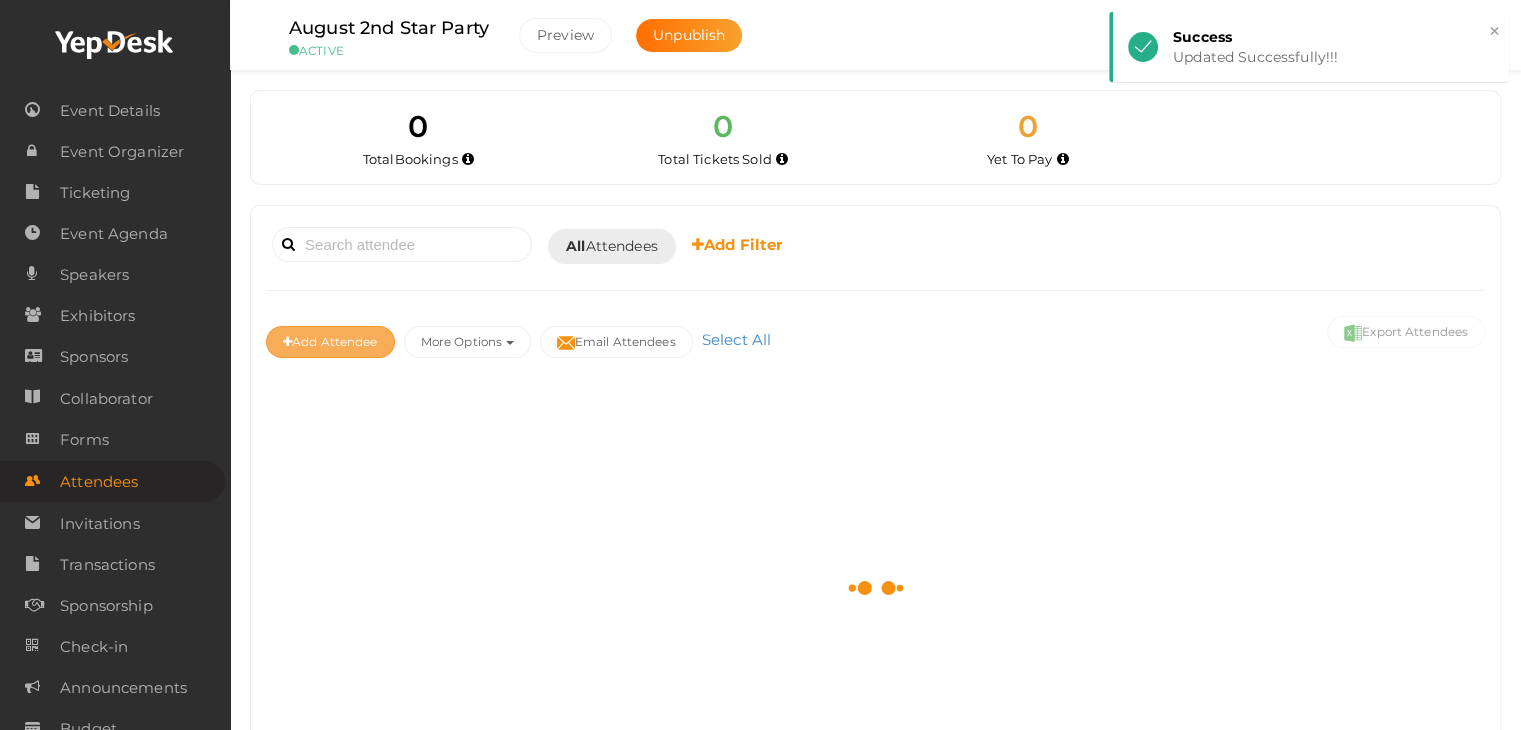 click on "Add Attendee" at bounding box center [330, 342] 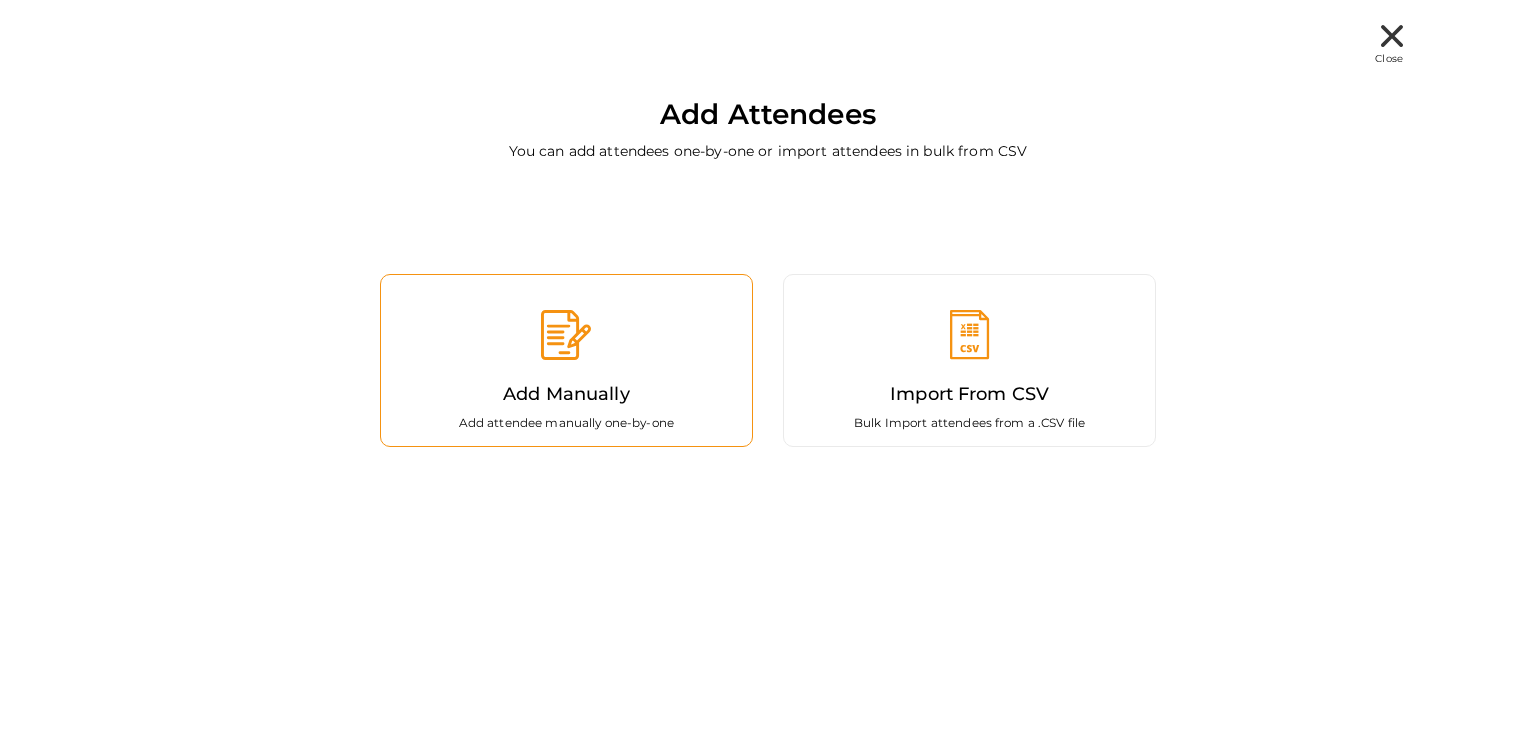 click on "Add Manually
Add attendee manually one-by-one" at bounding box center (566, 360) 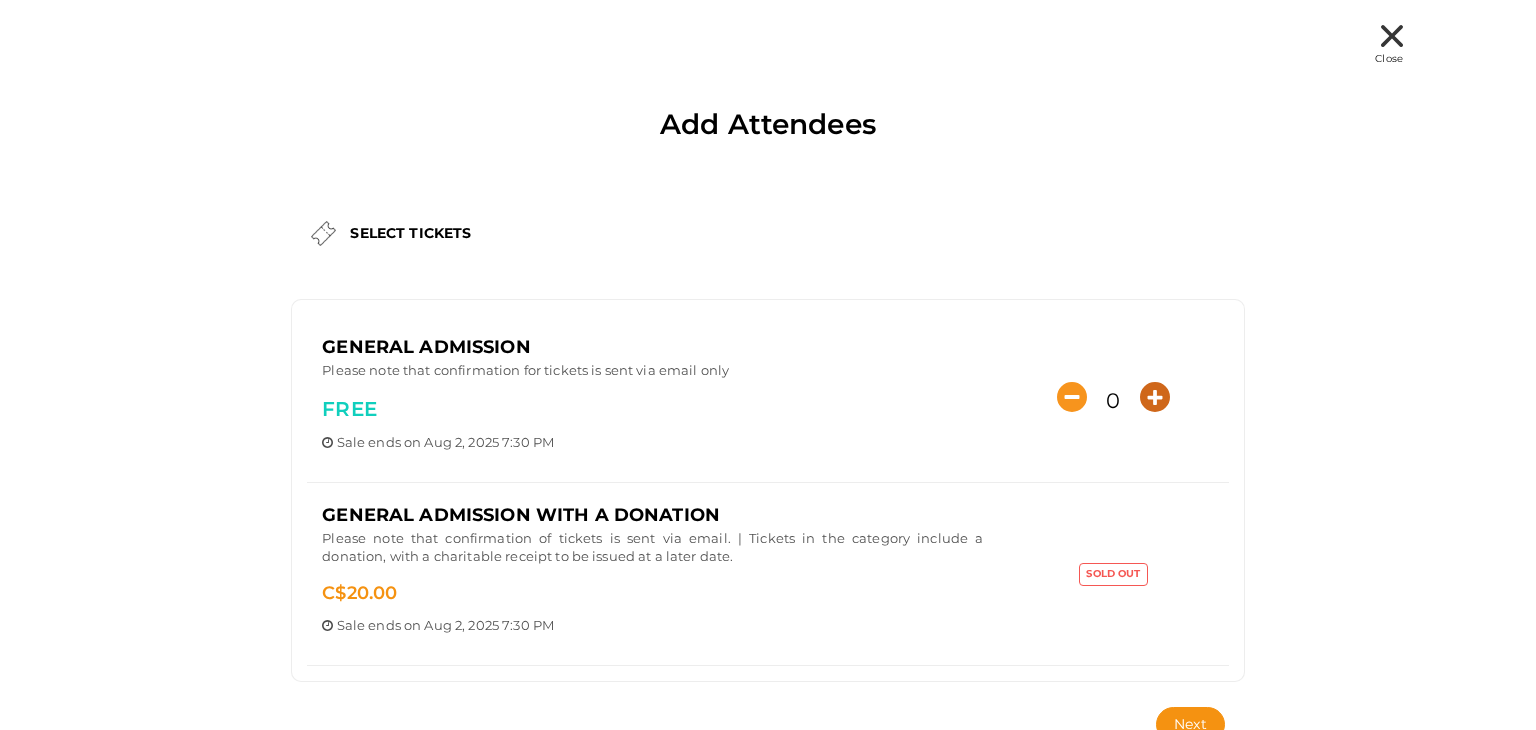 click at bounding box center (1155, 397) 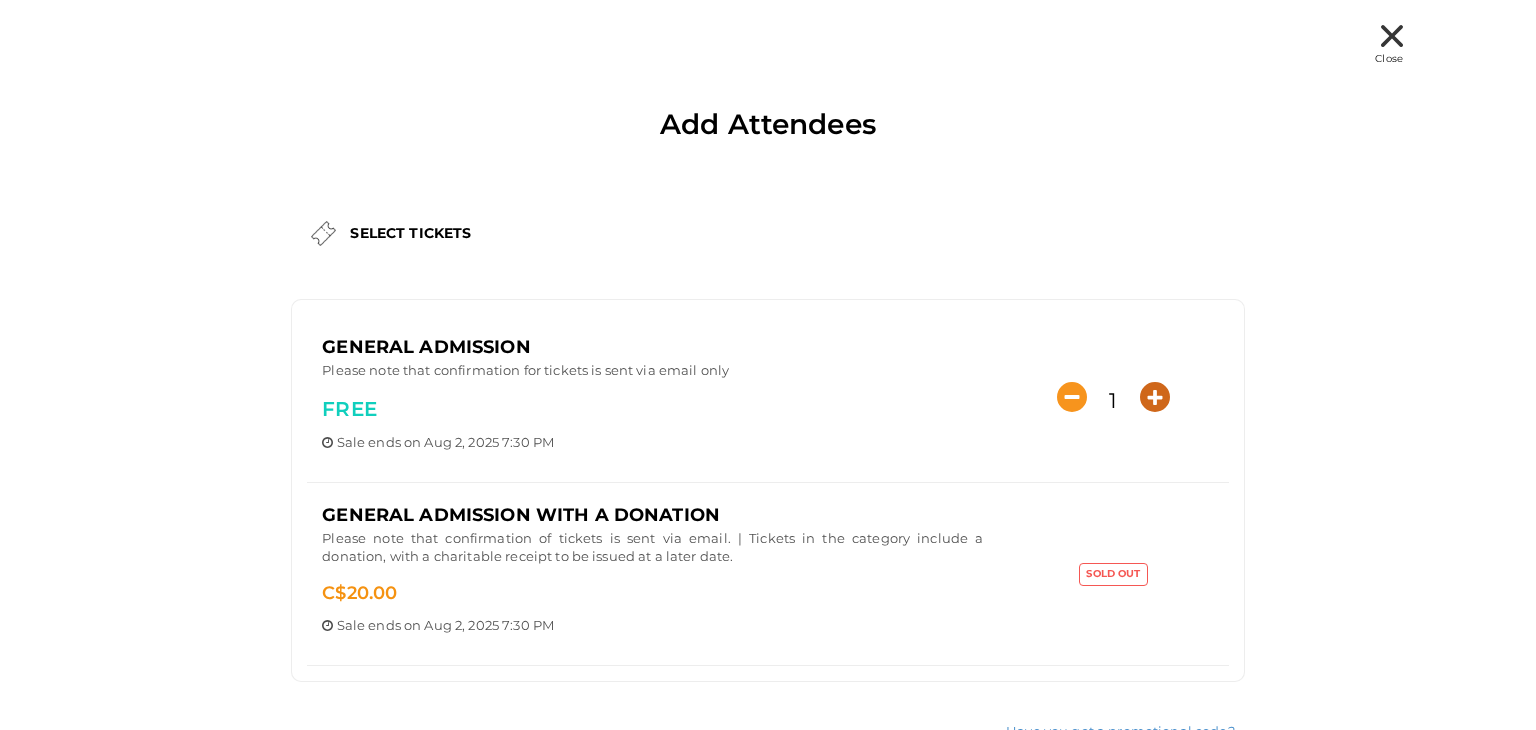 click at bounding box center (1155, 397) 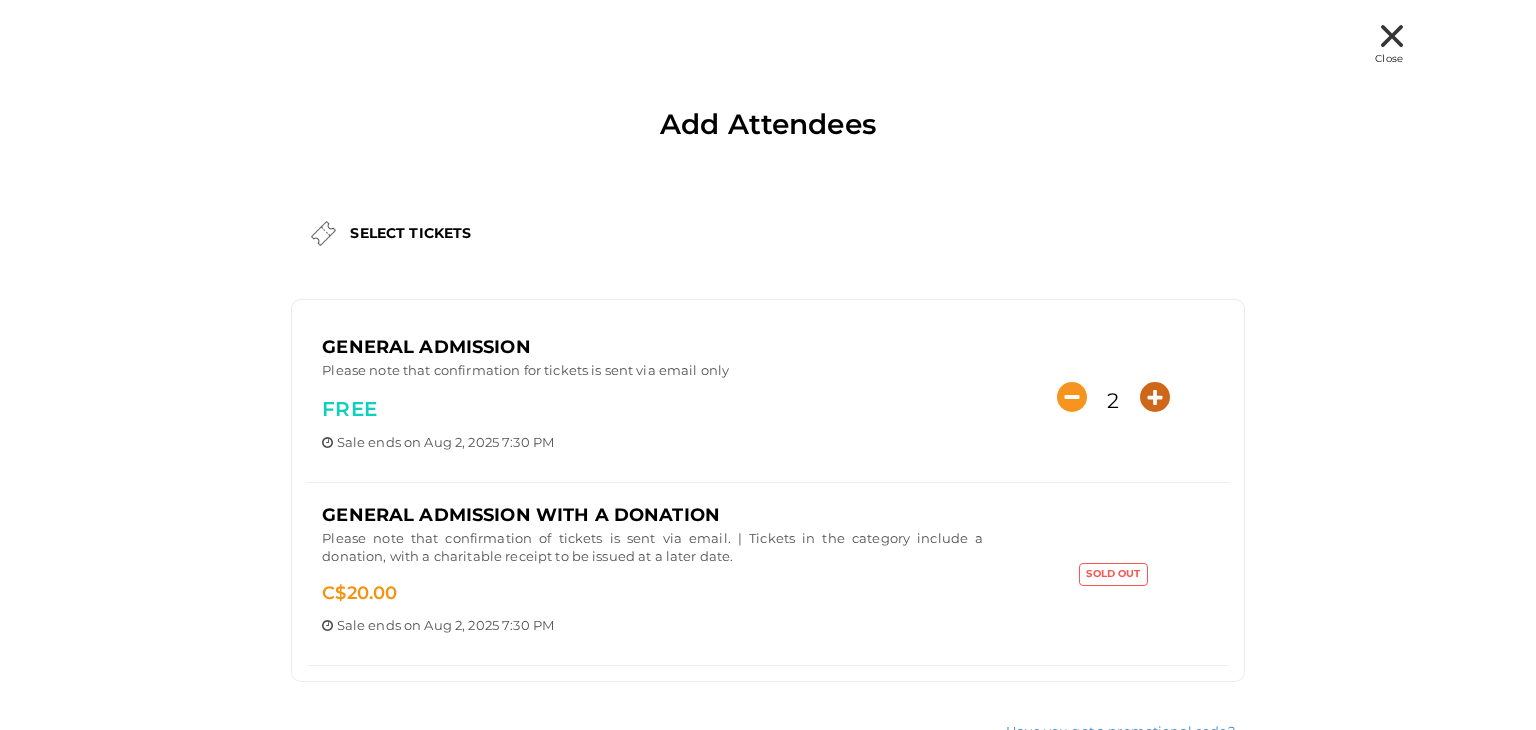 click at bounding box center [1155, 397] 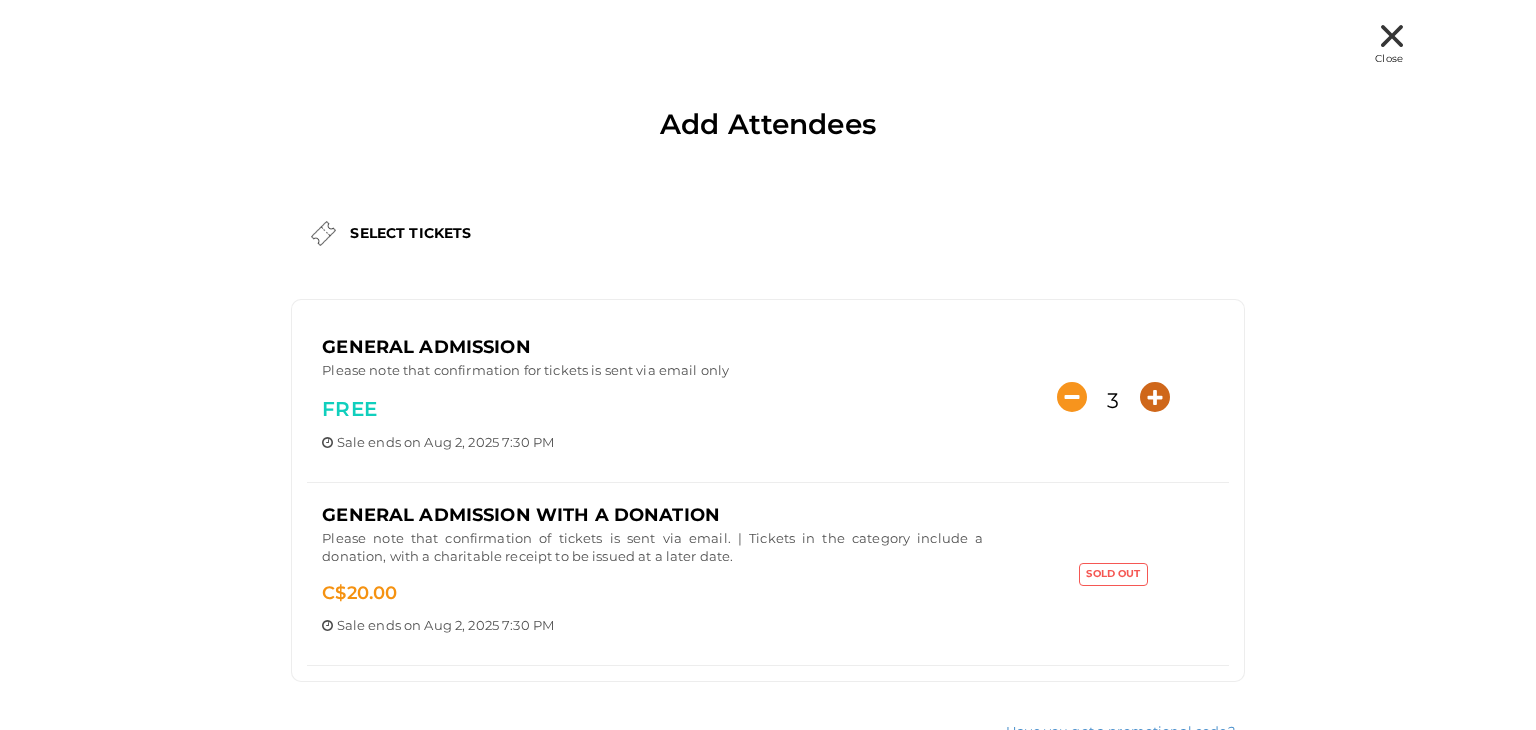 click at bounding box center [1155, 397] 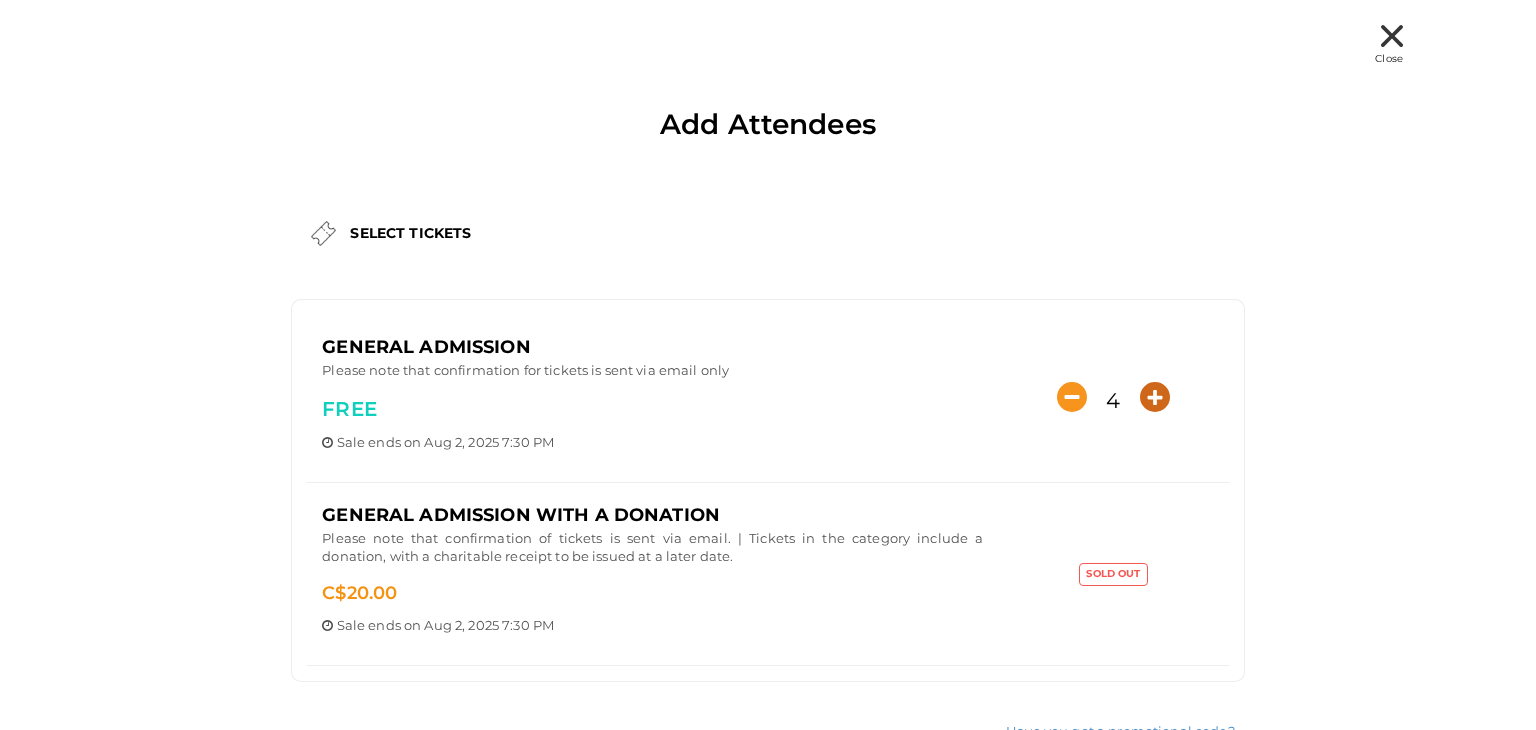 click at bounding box center [1155, 397] 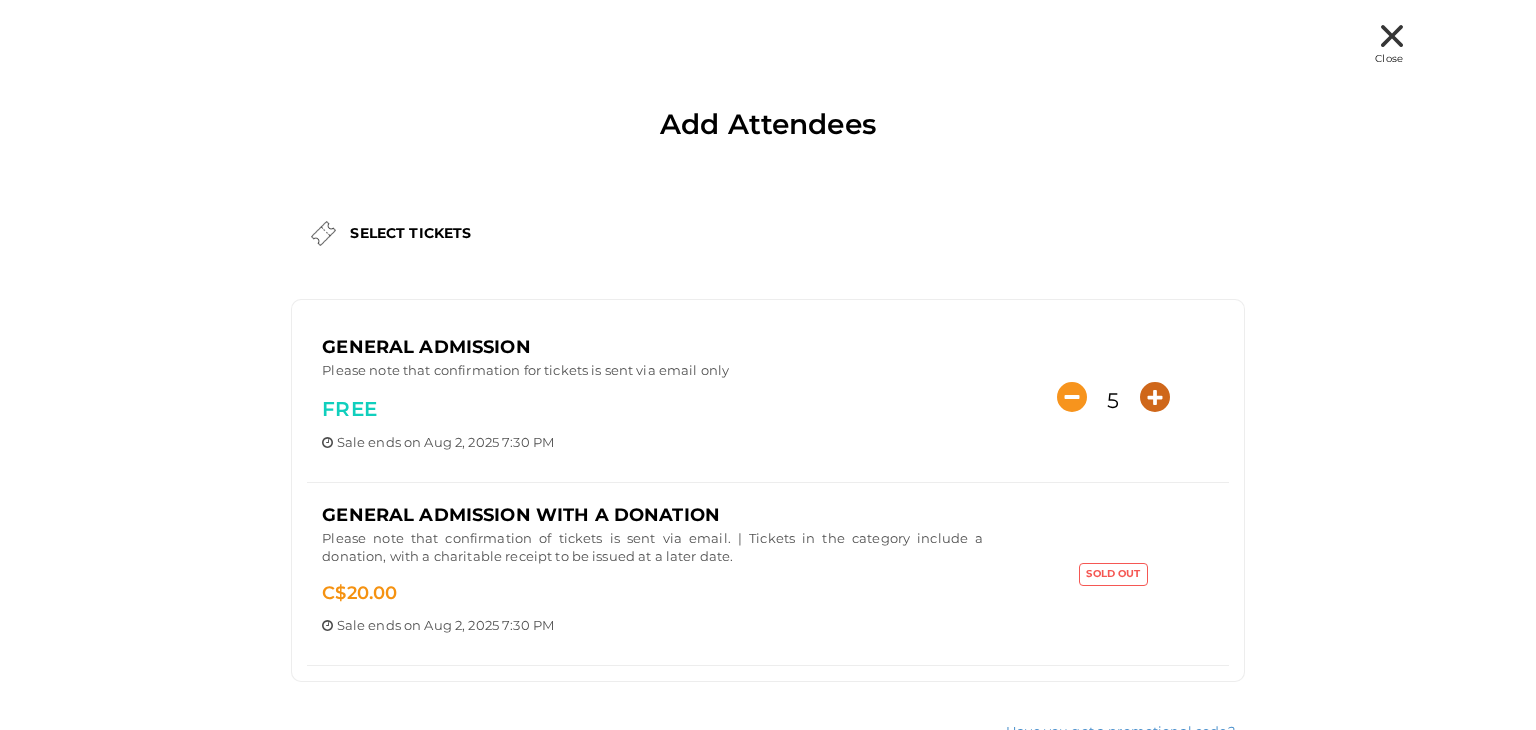 click at bounding box center [1155, 397] 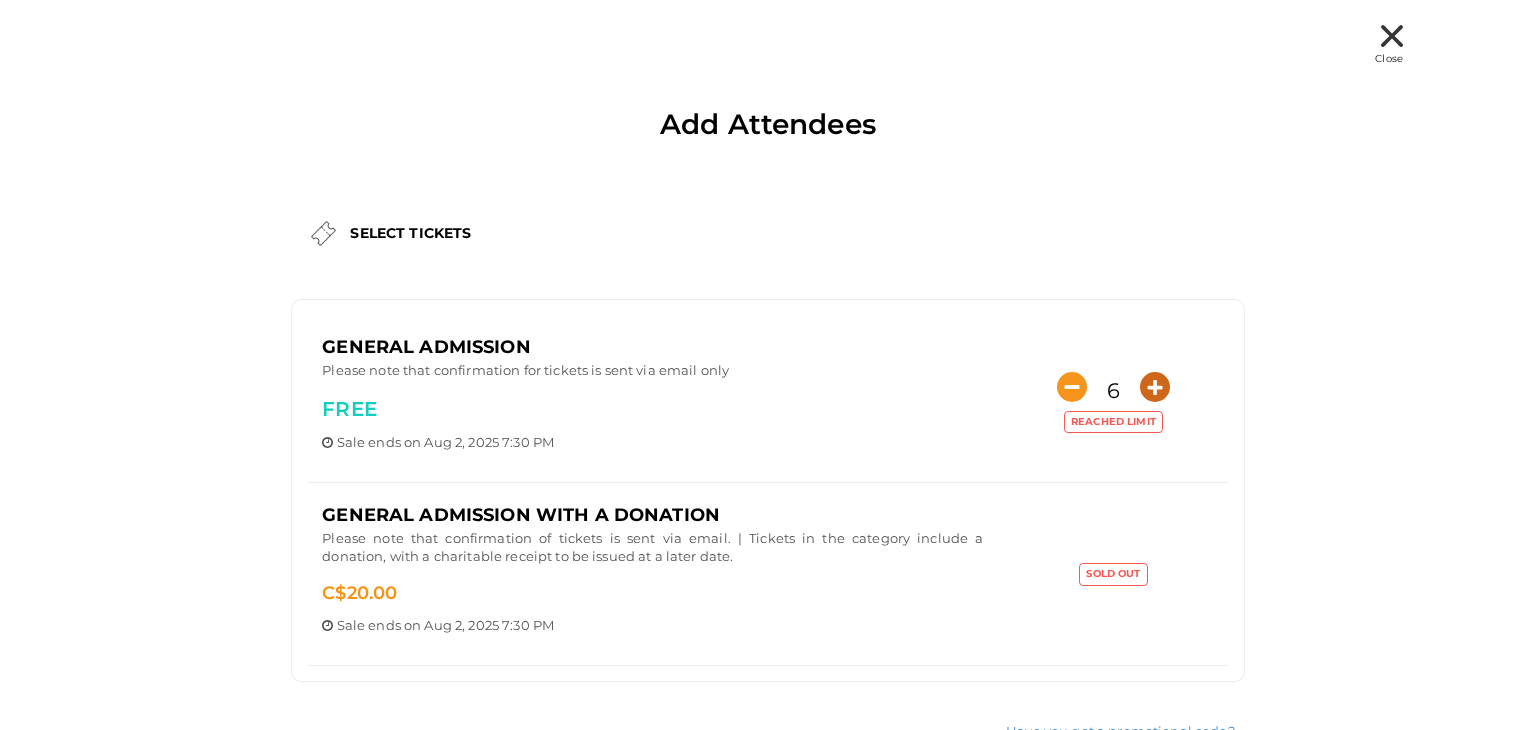scroll, scrollTop: 173, scrollLeft: 0, axis: vertical 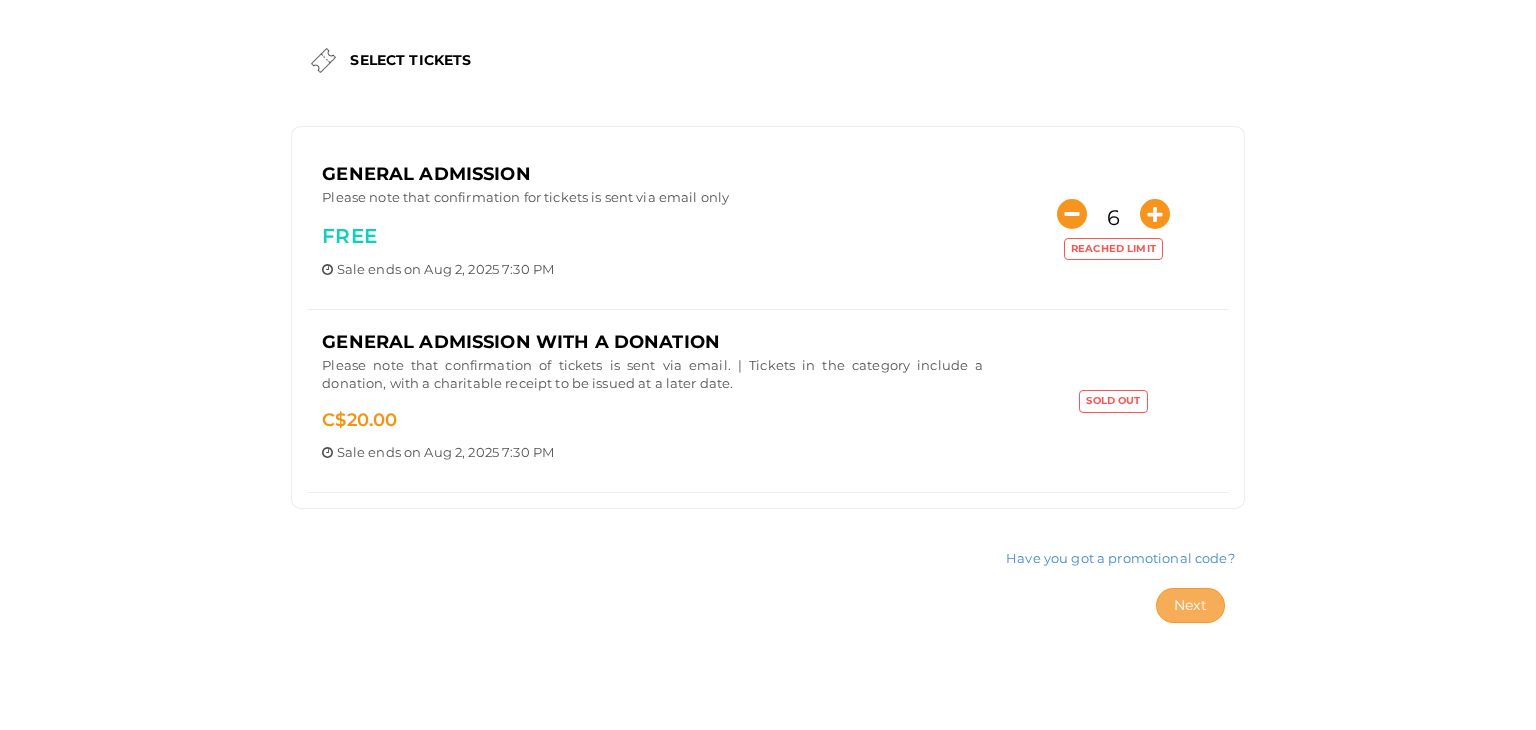 click on "Next" at bounding box center (1190, 605) 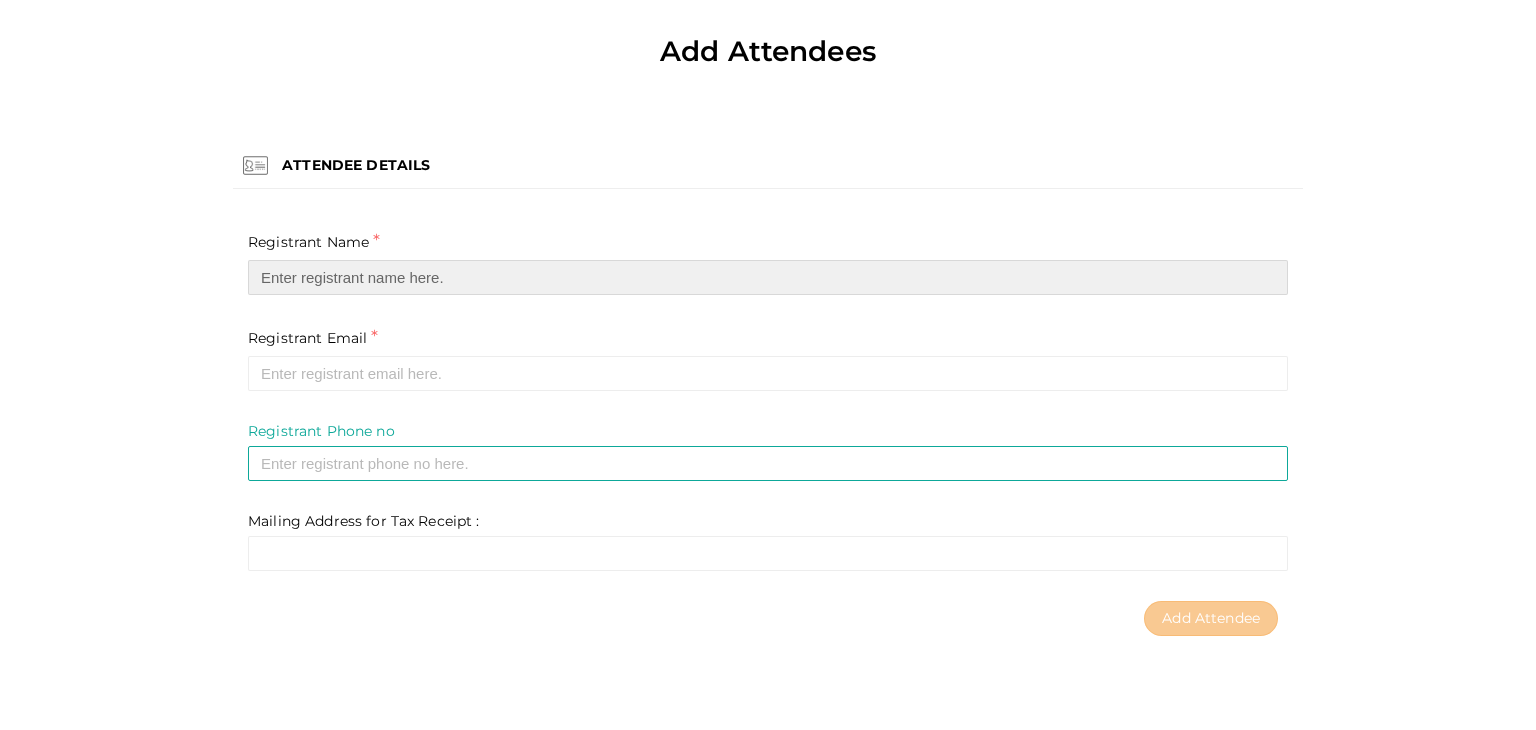 click at bounding box center [768, 277] 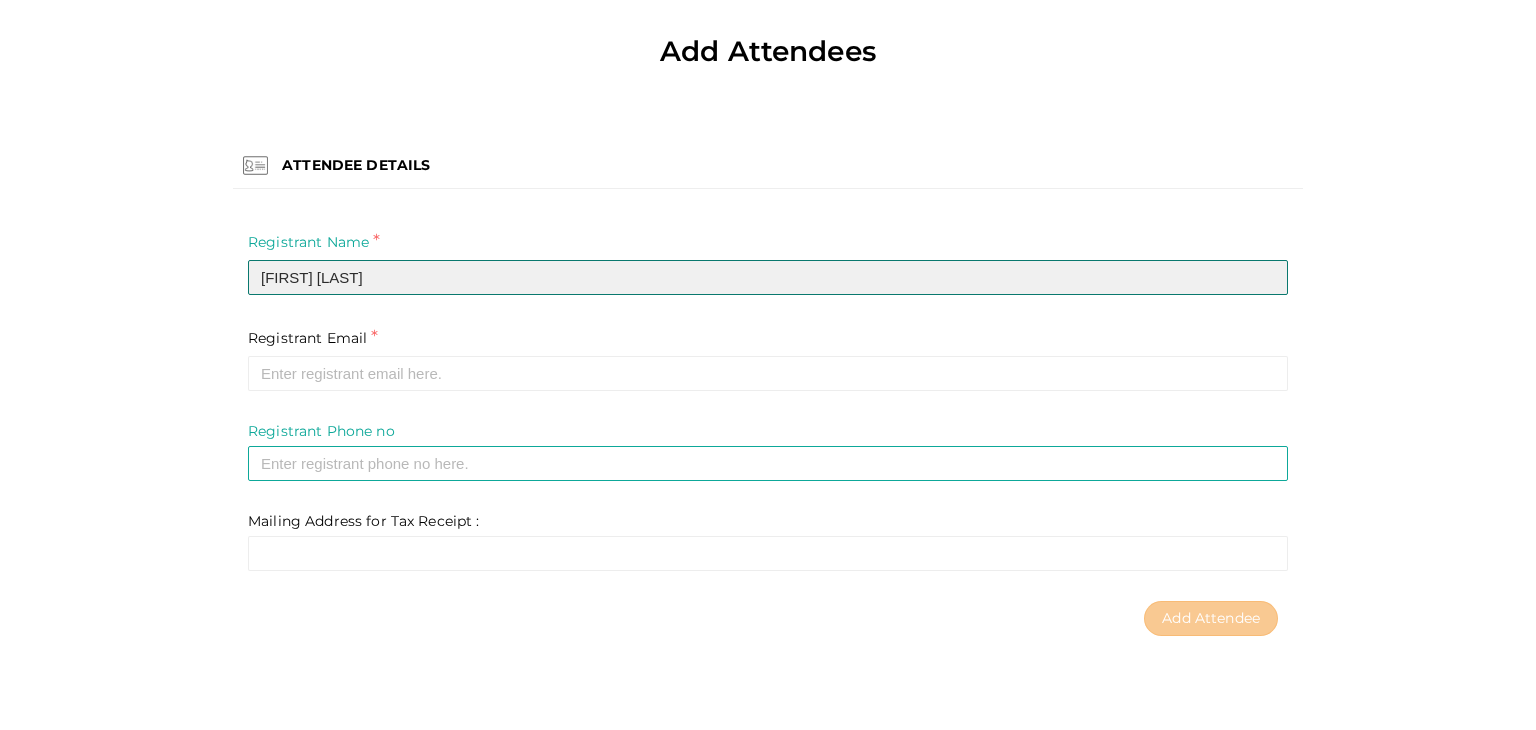 type on "[FIRST] [LAST]" 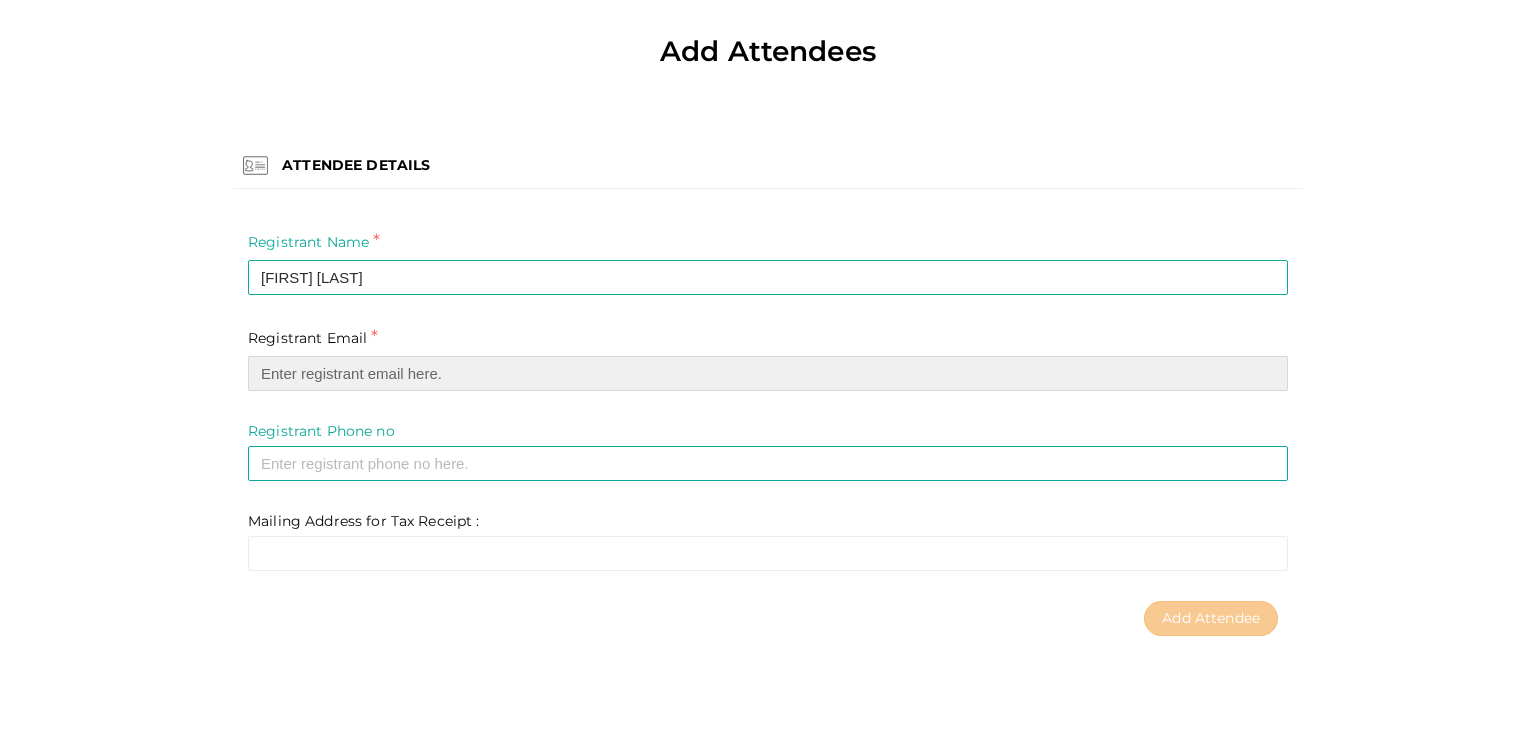 click at bounding box center [768, 373] 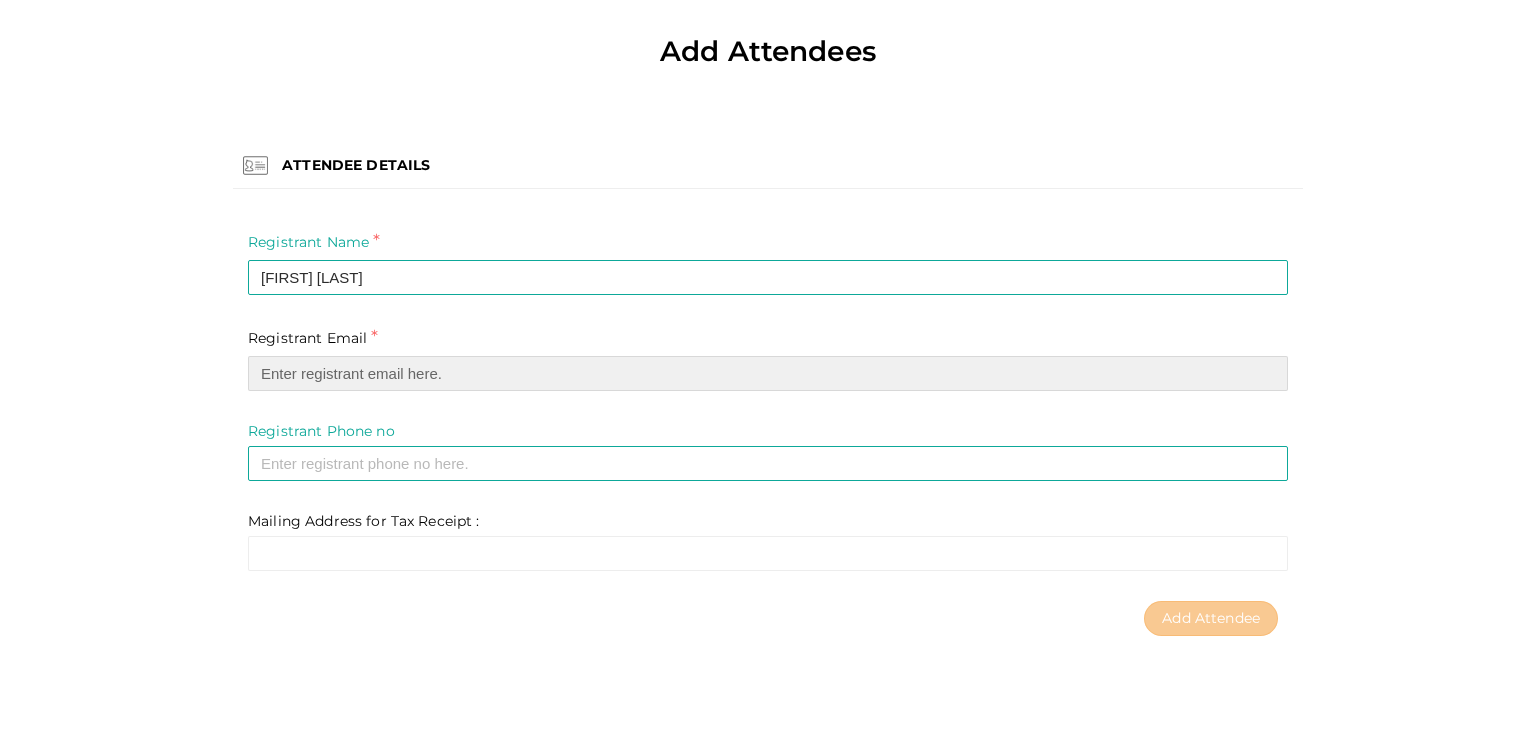 type on "C" 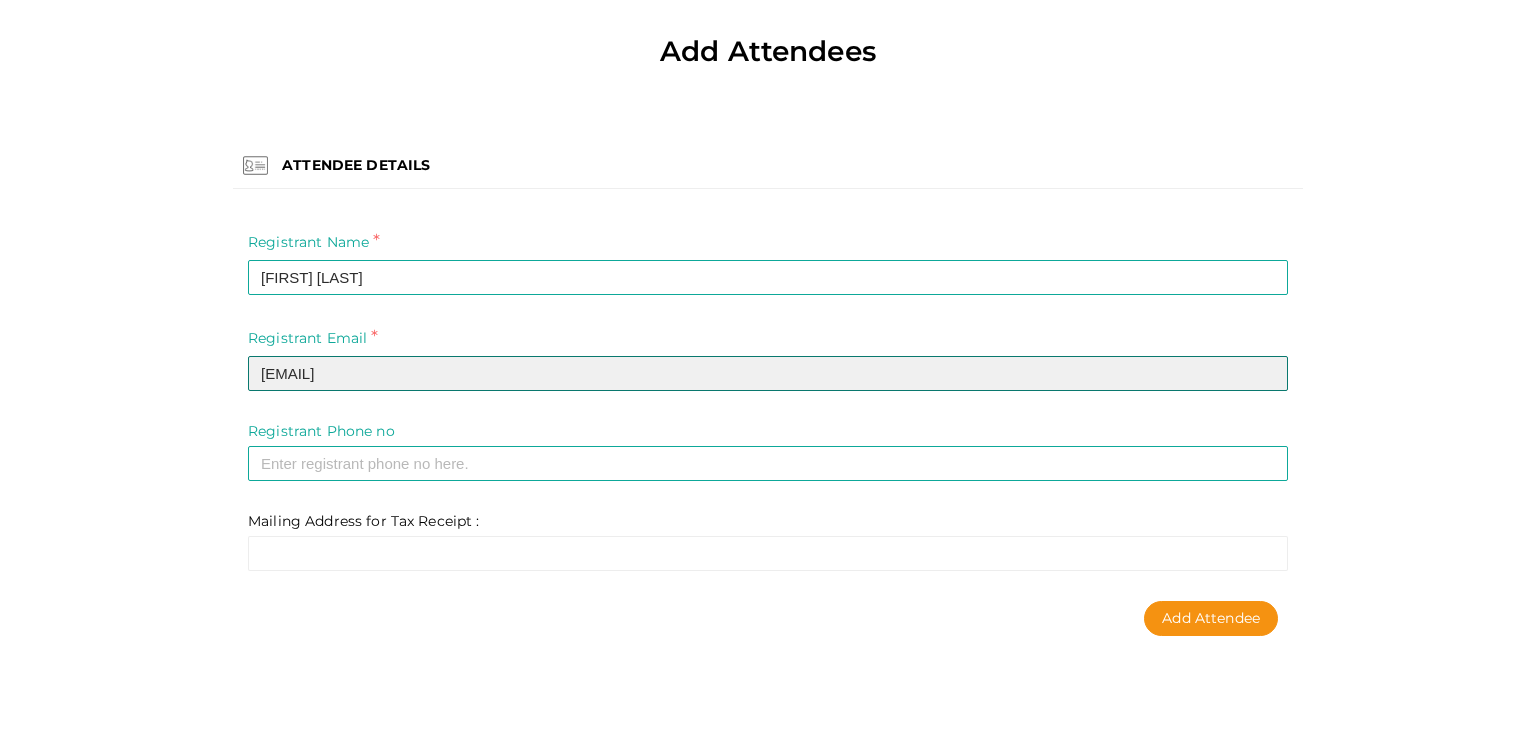 type on "[EMAIL]" 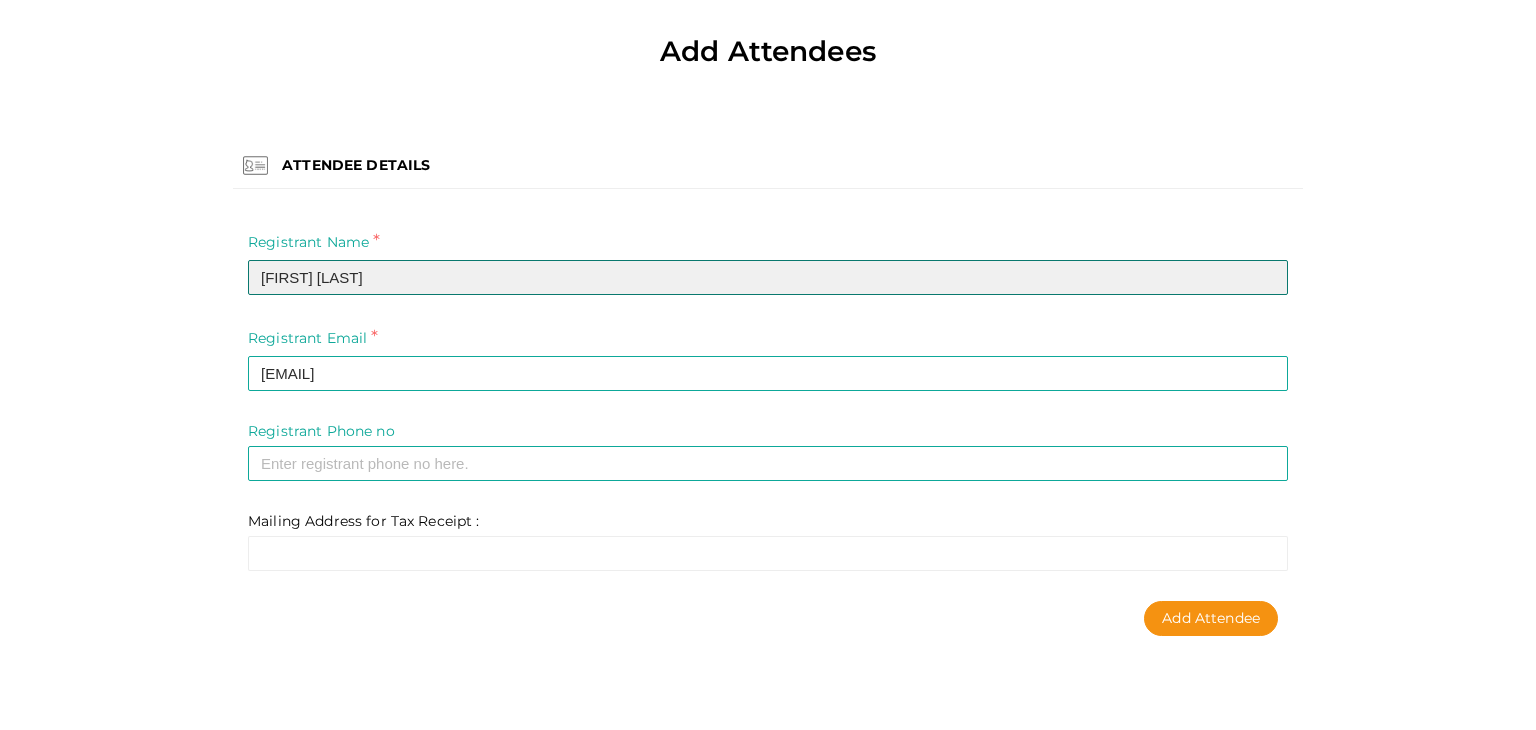 click on "[FIRST] [LAST]" at bounding box center [768, 277] 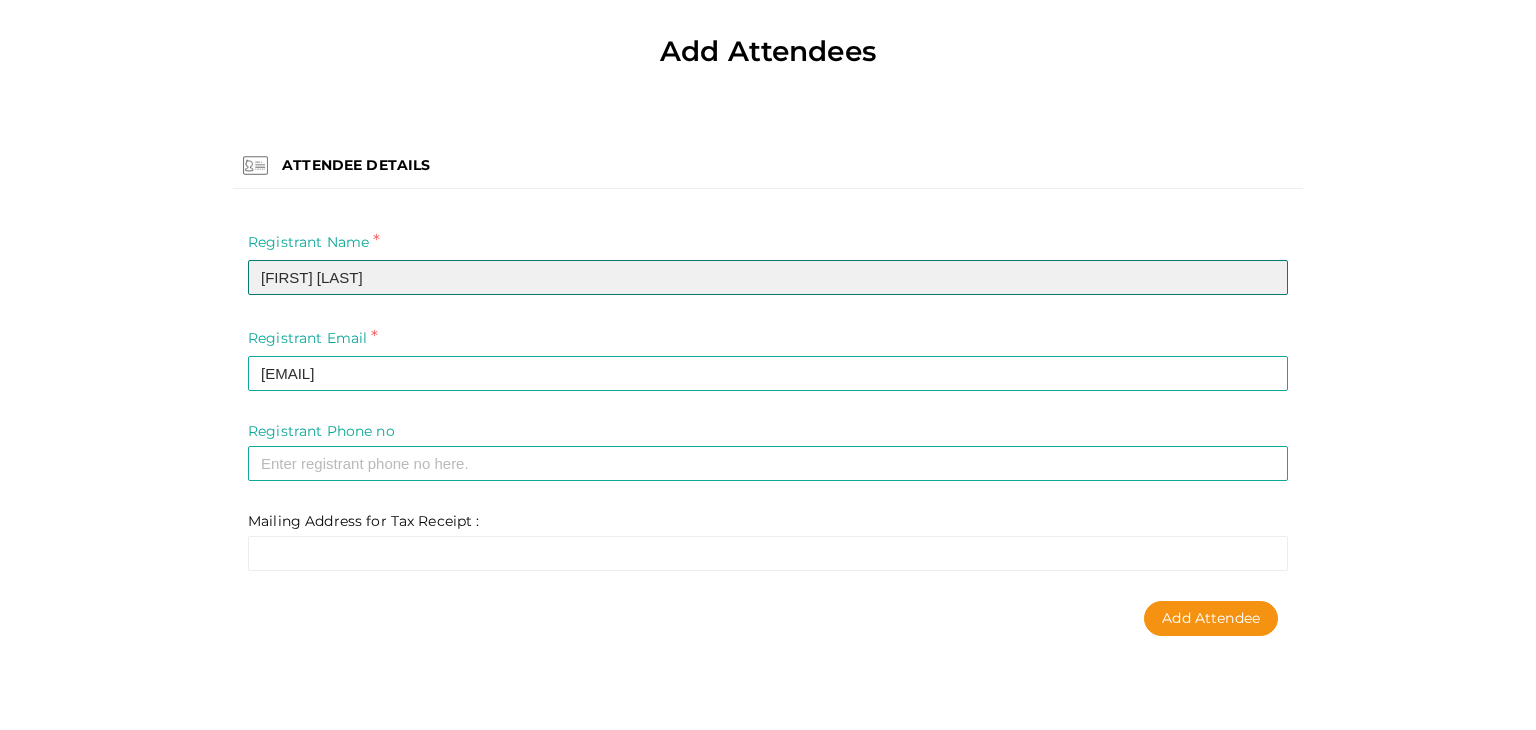 type on "[FIRST] [LAST]" 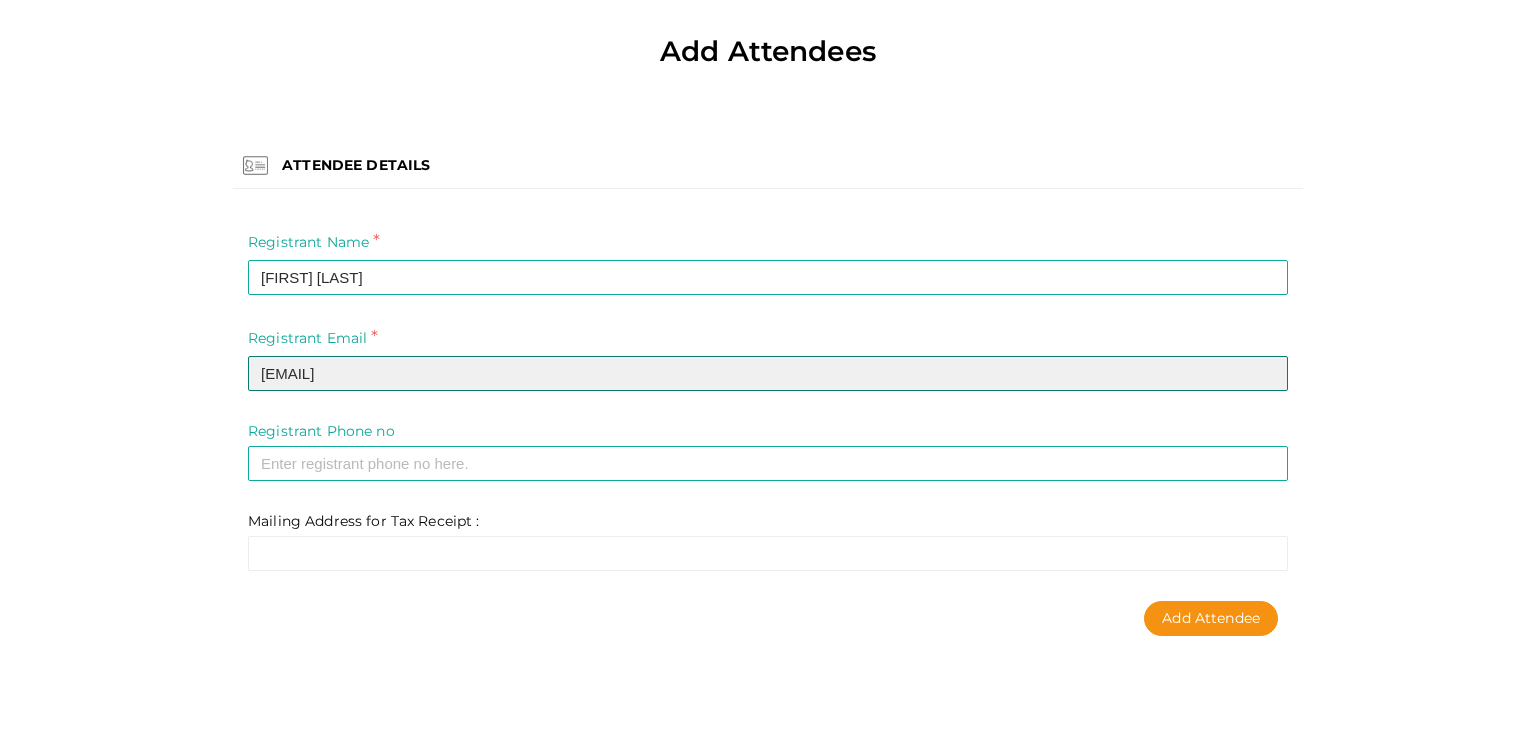 click on "[EMAIL]" at bounding box center [768, 373] 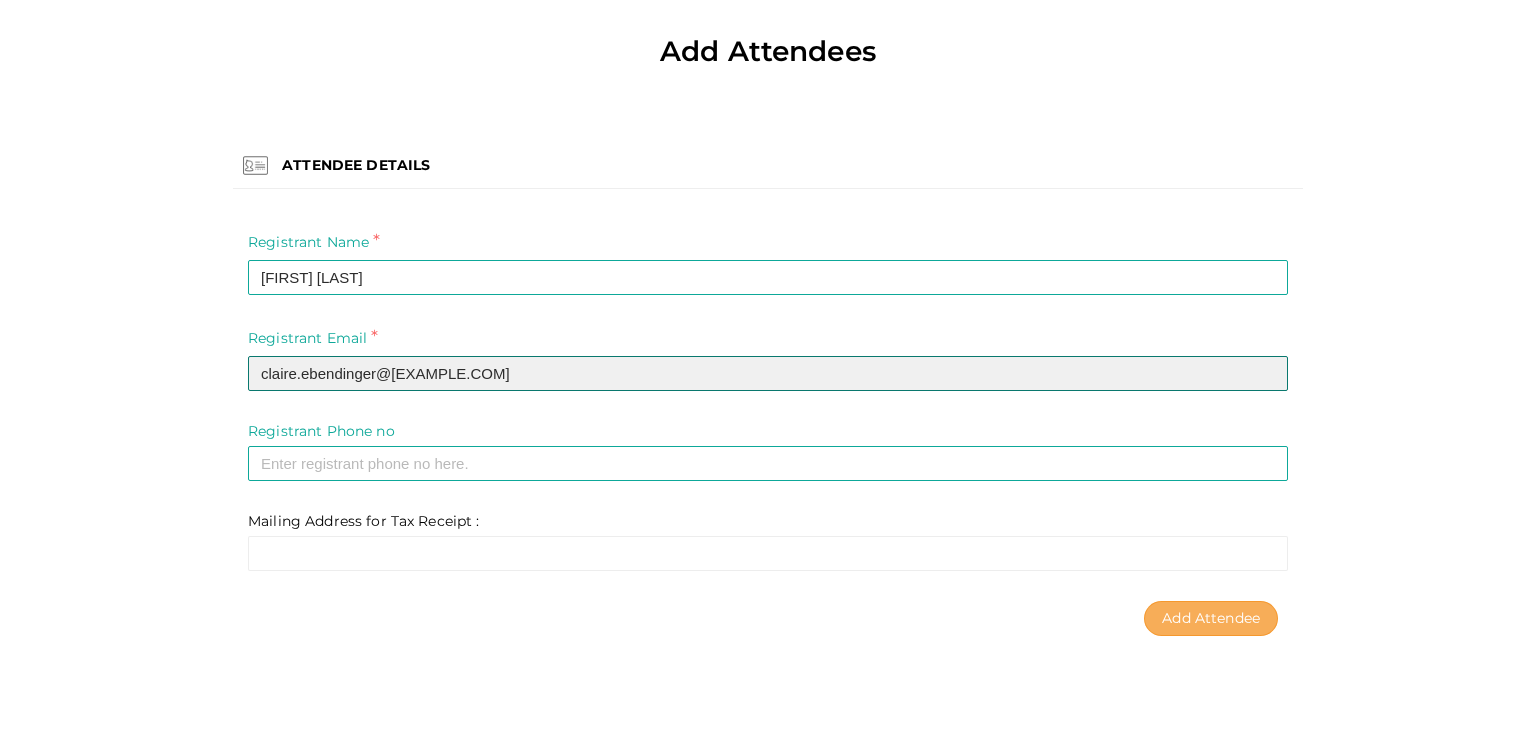 type on "claire.ebendinger@[EXAMPLE.COM]" 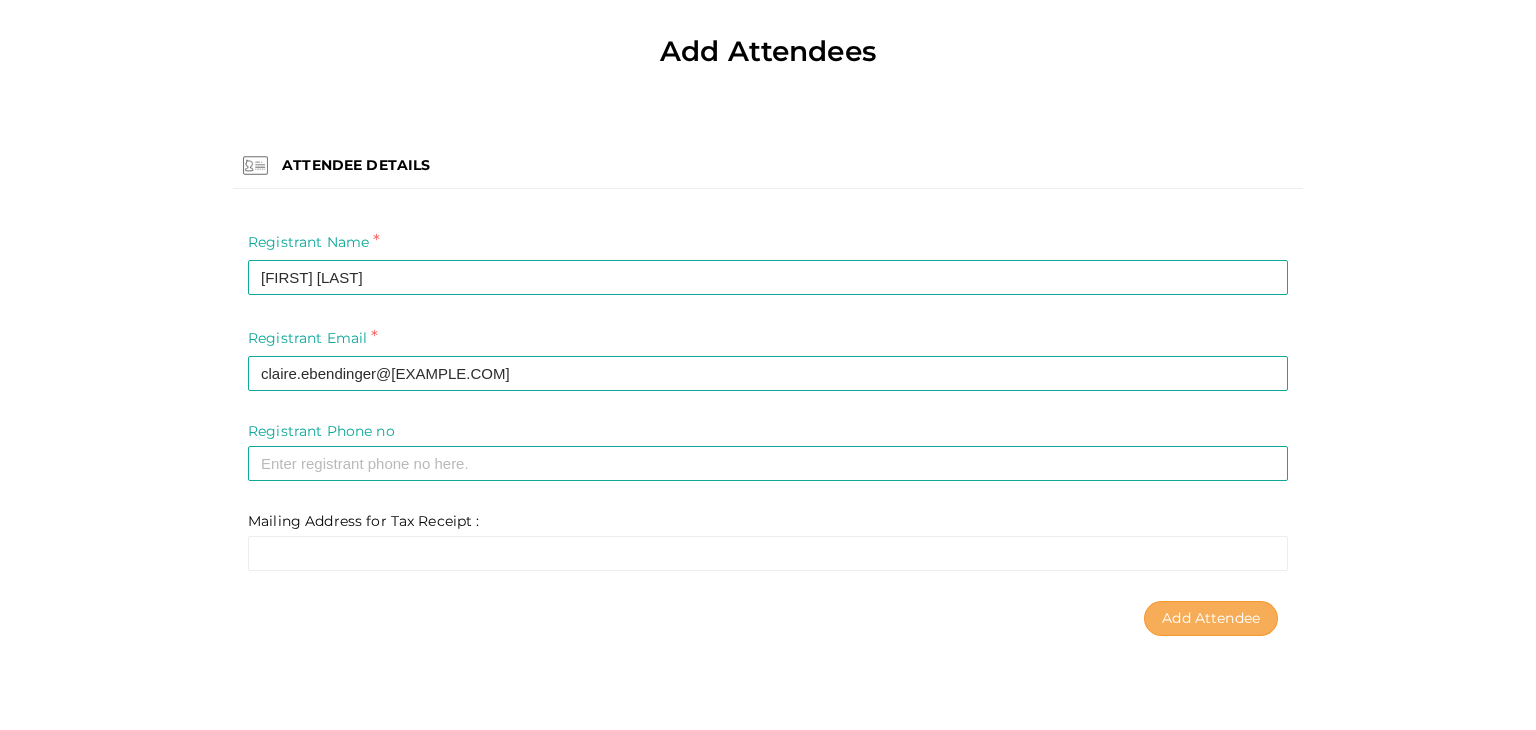 click on "Add
Attendee" at bounding box center [1211, 618] 